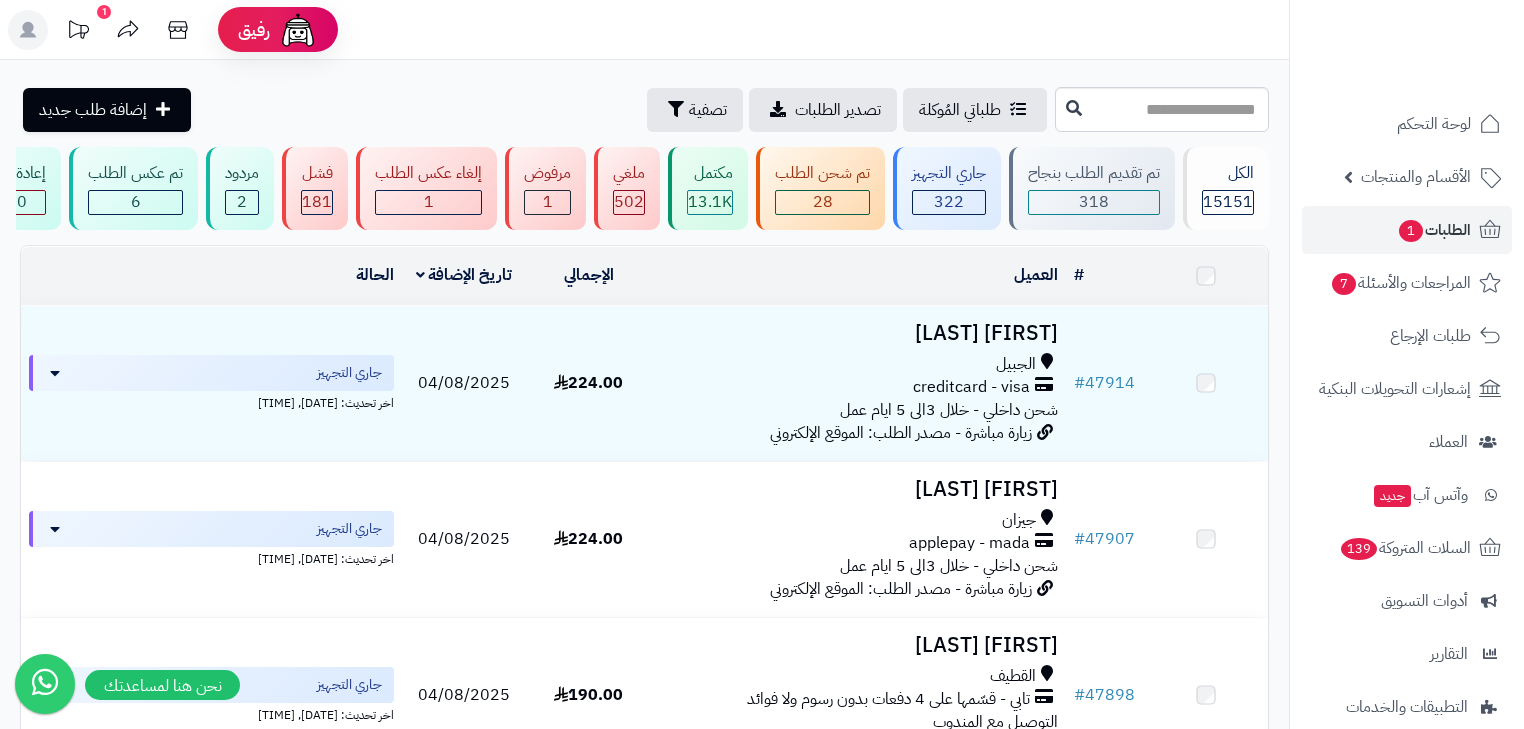 scroll, scrollTop: 0, scrollLeft: 0, axis: both 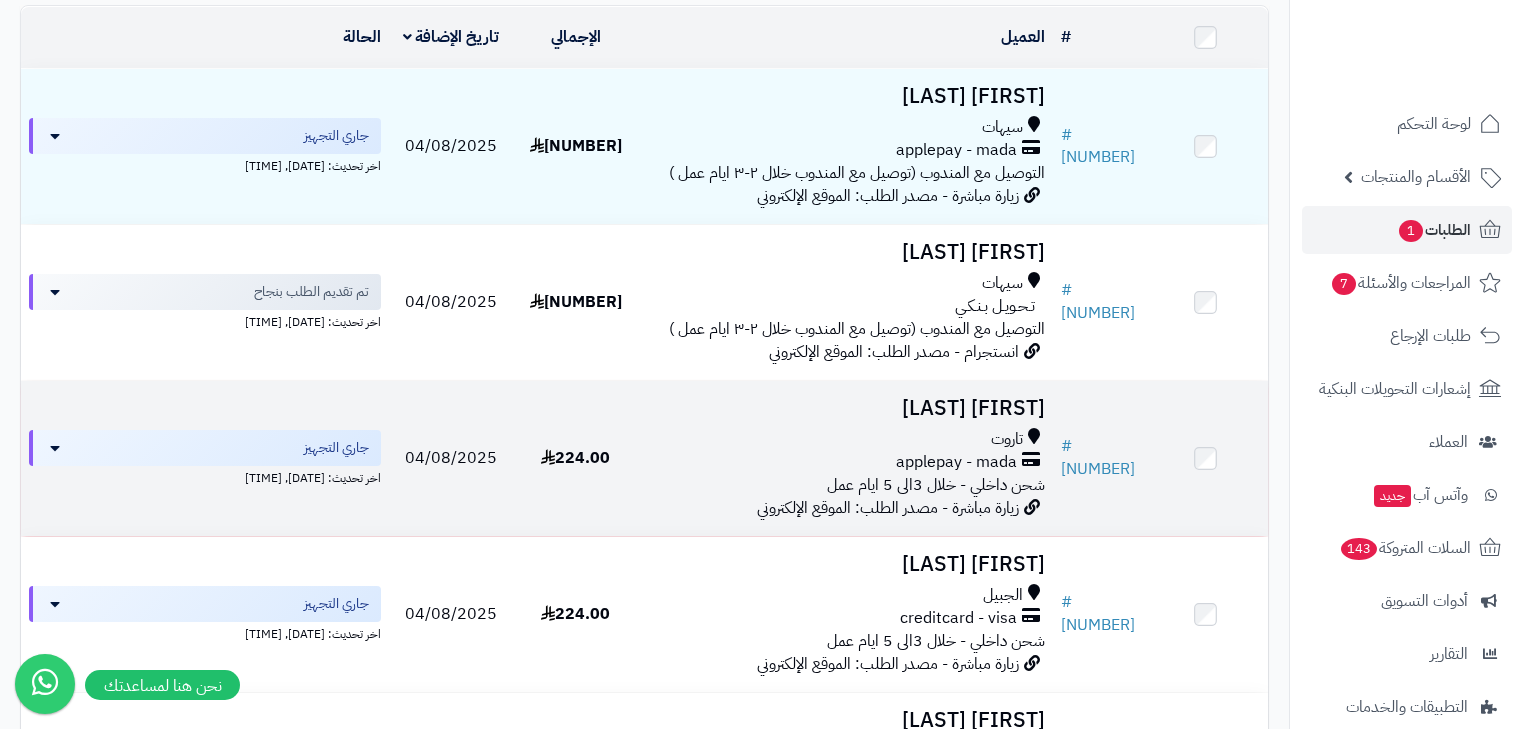 click on "تاروت" at bounding box center [845, 439] 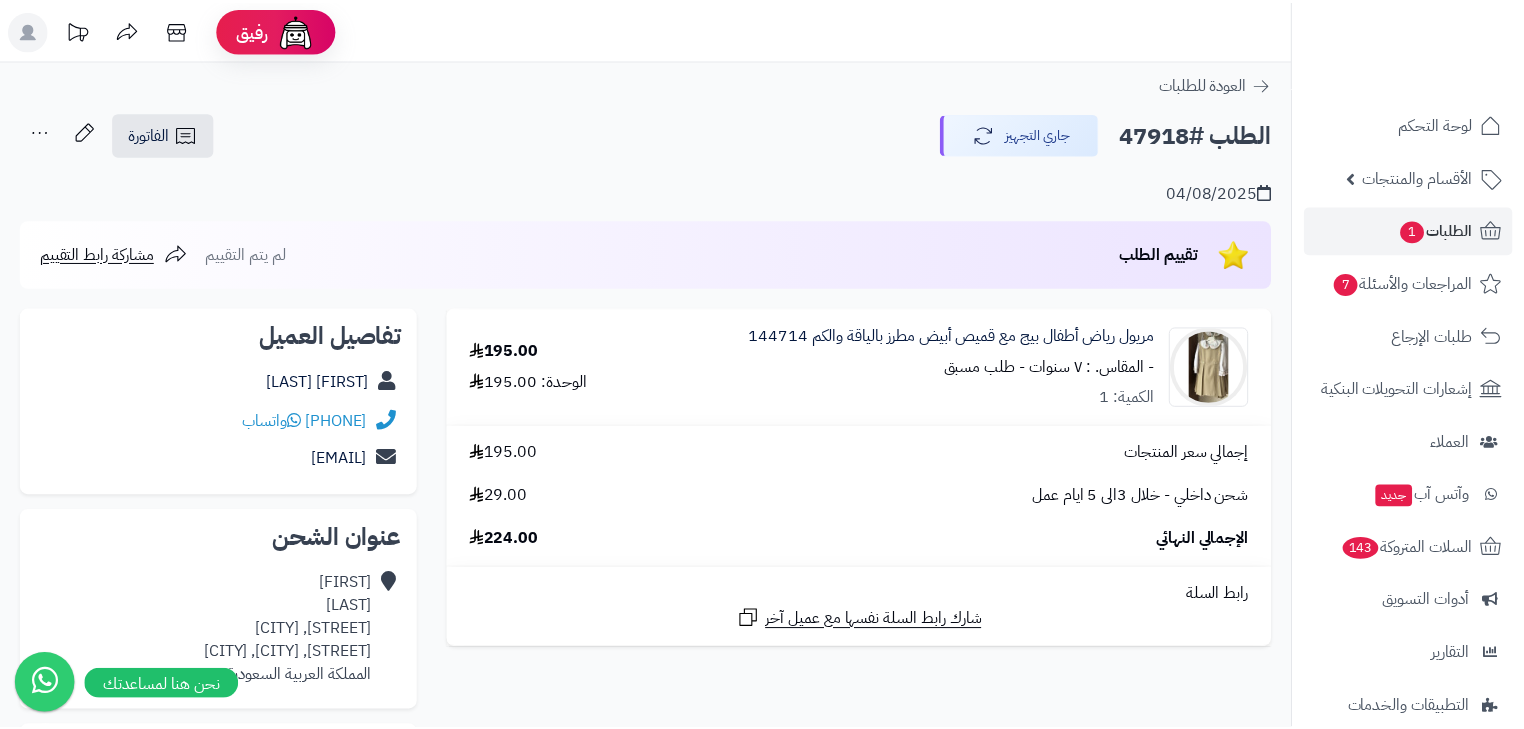 scroll, scrollTop: 0, scrollLeft: 0, axis: both 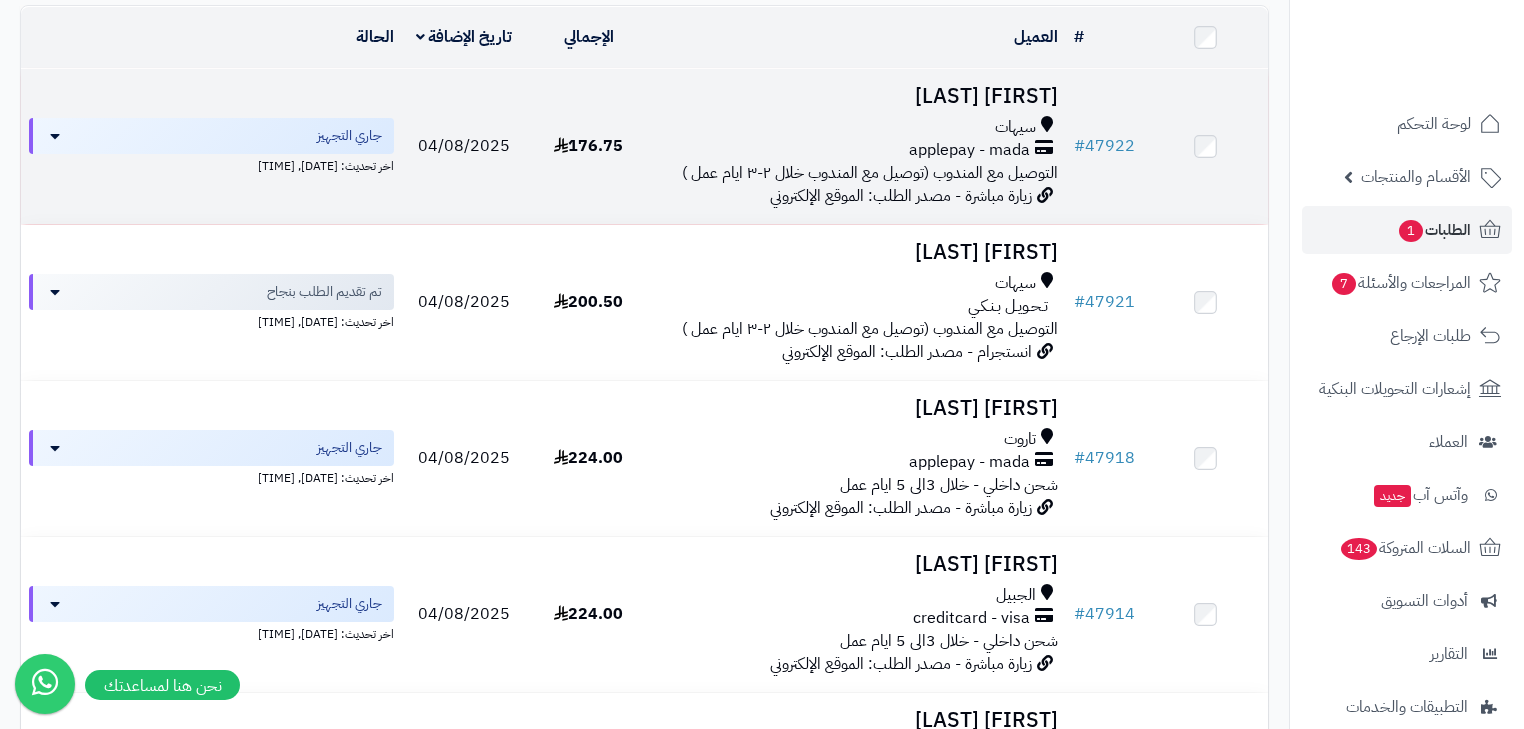 click on "[FIRST] [LAST]" at bounding box center [858, 96] 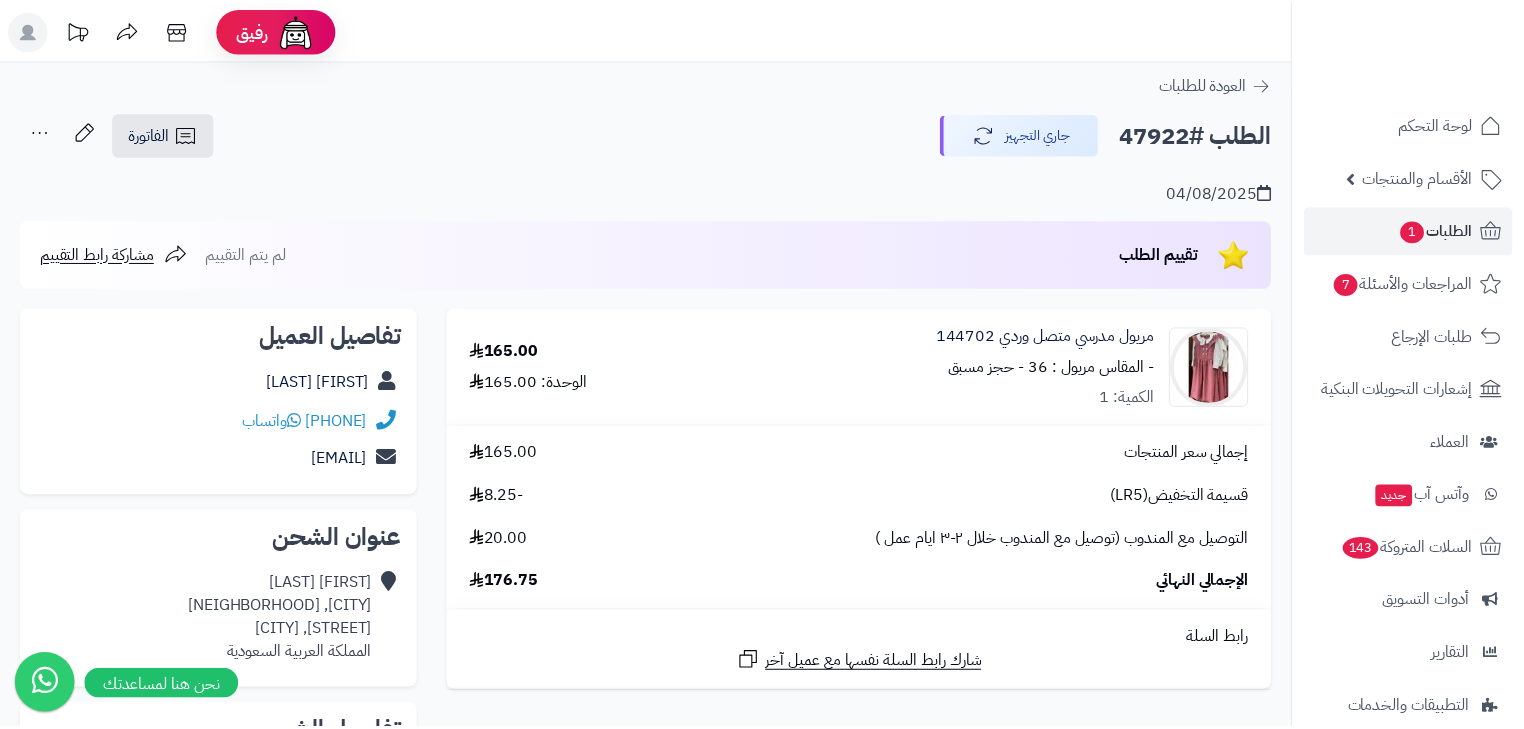 scroll, scrollTop: 0, scrollLeft: 0, axis: both 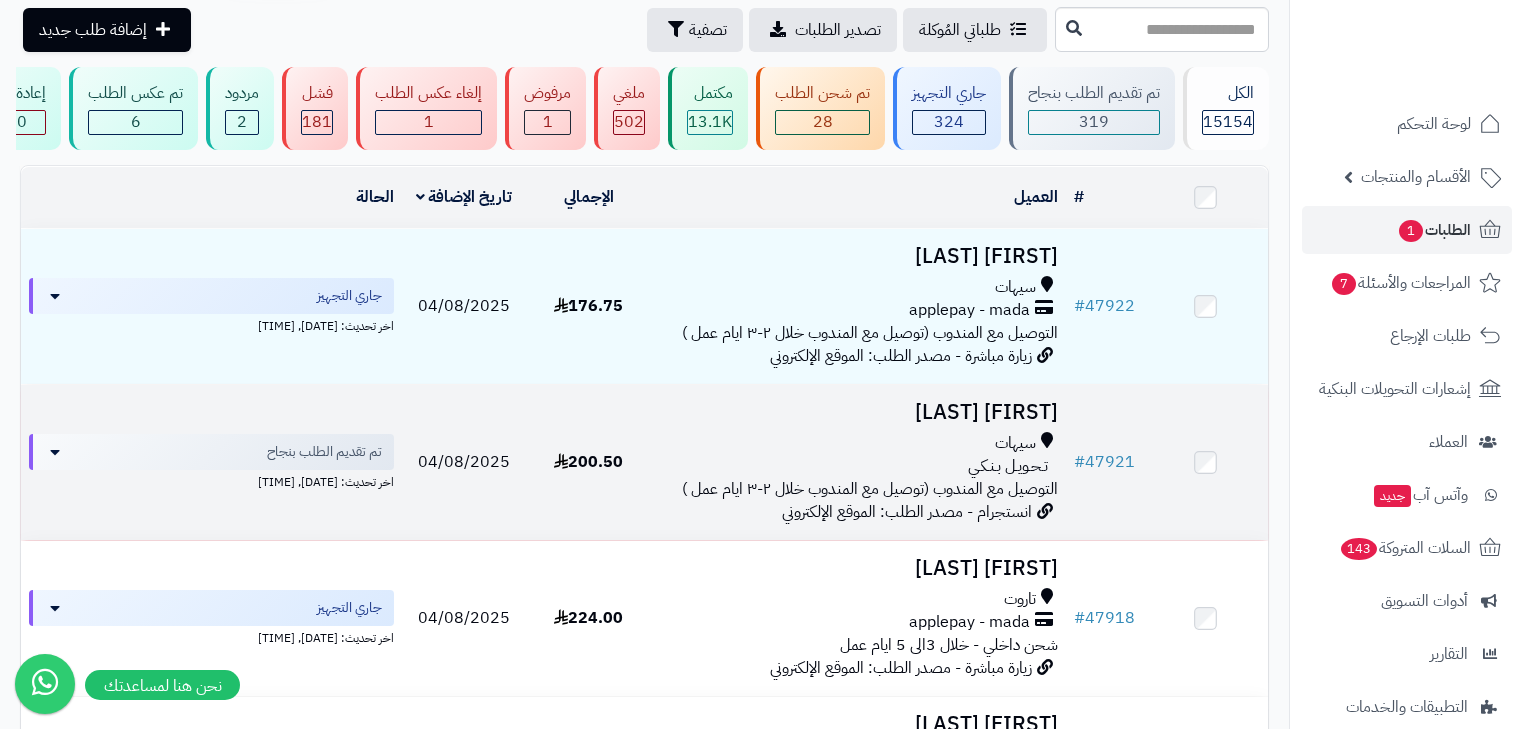 click on "امل  المشامع
سيهات
تـحـويـل بـنـكـي
التوصيل مع المندوب  (توصيل مع المندوب خلال ٢-٣ ايام عمل )
انستجرام       -
مصدر الطلب:
الموقع الإلكتروني" at bounding box center (858, 462) 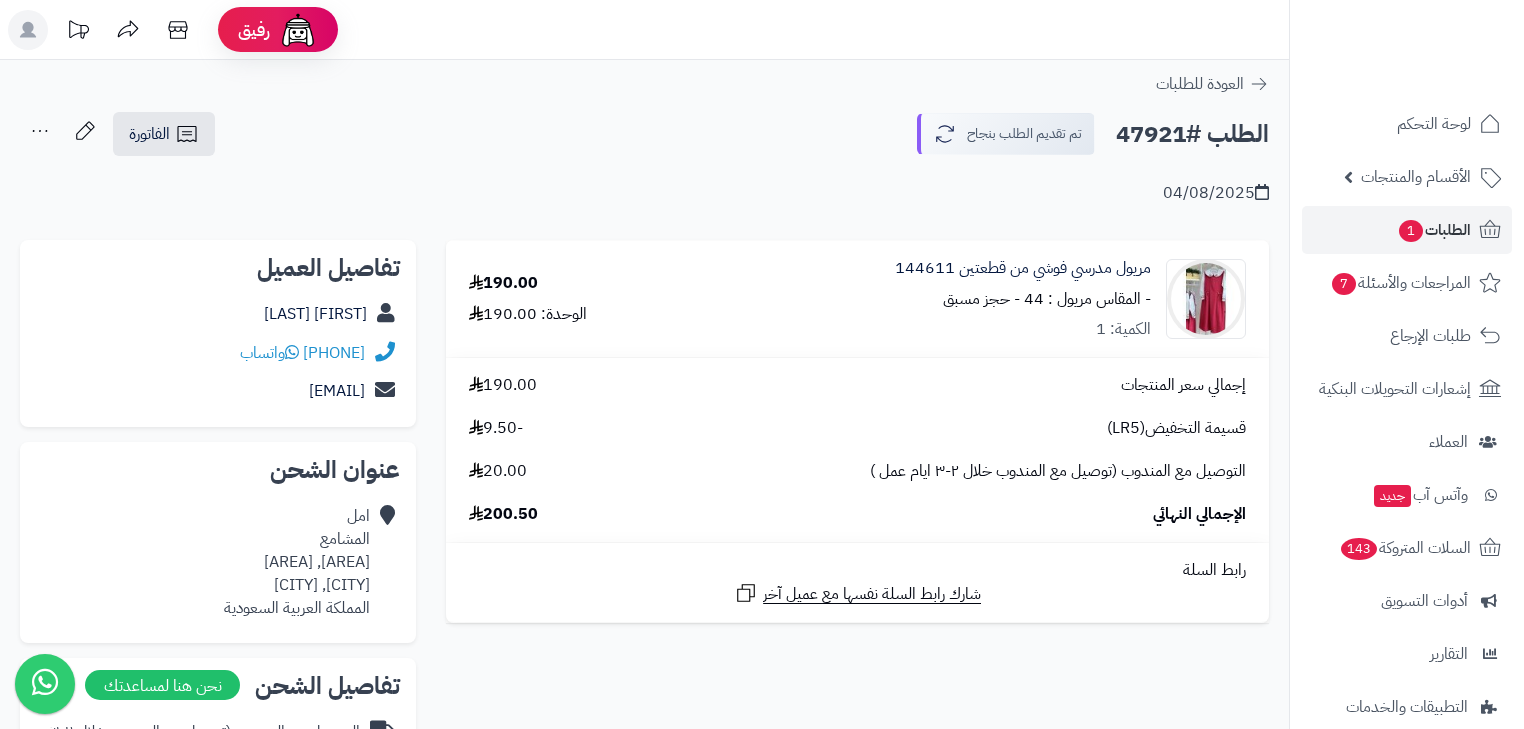 scroll, scrollTop: 0, scrollLeft: 0, axis: both 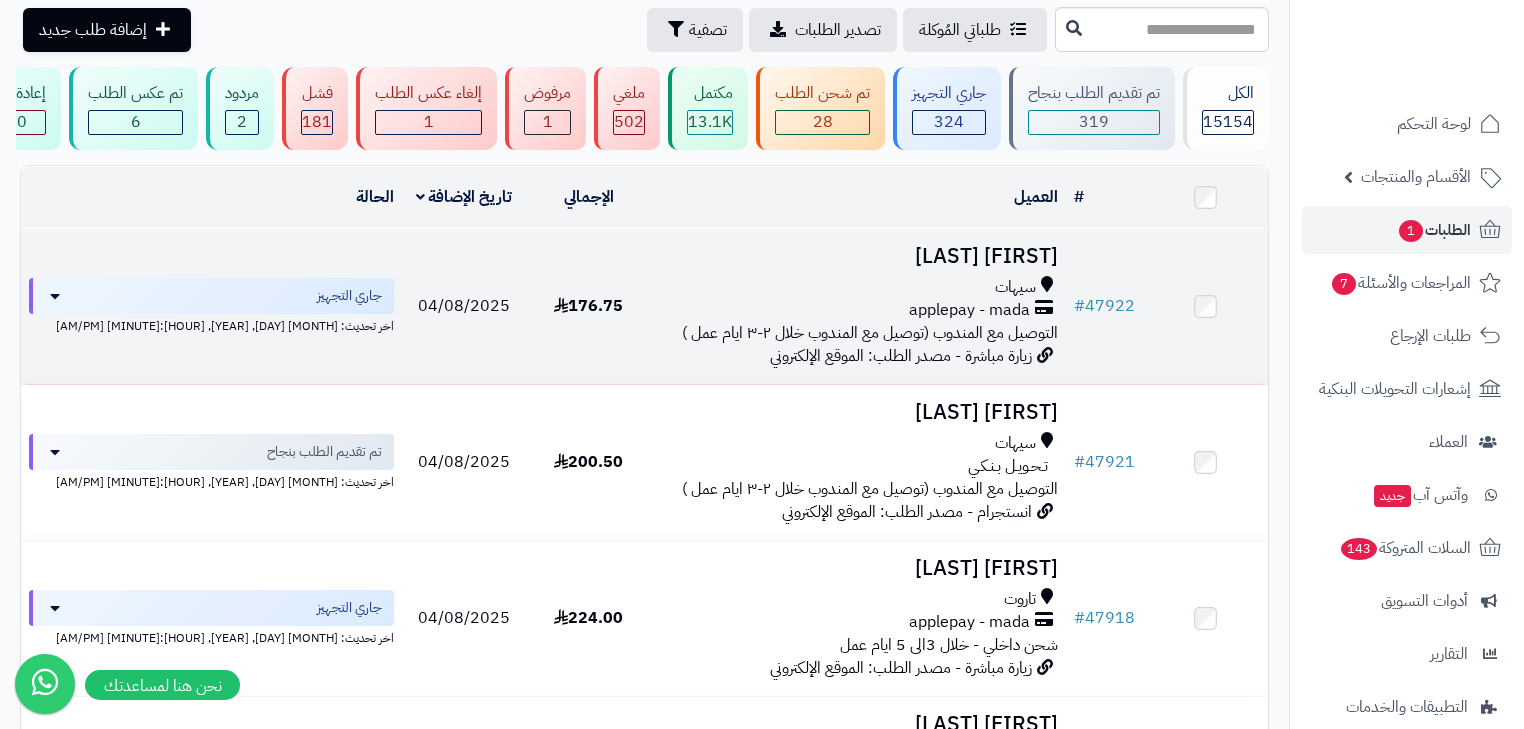 click on "[FIRST] [LAST]" at bounding box center [858, 256] 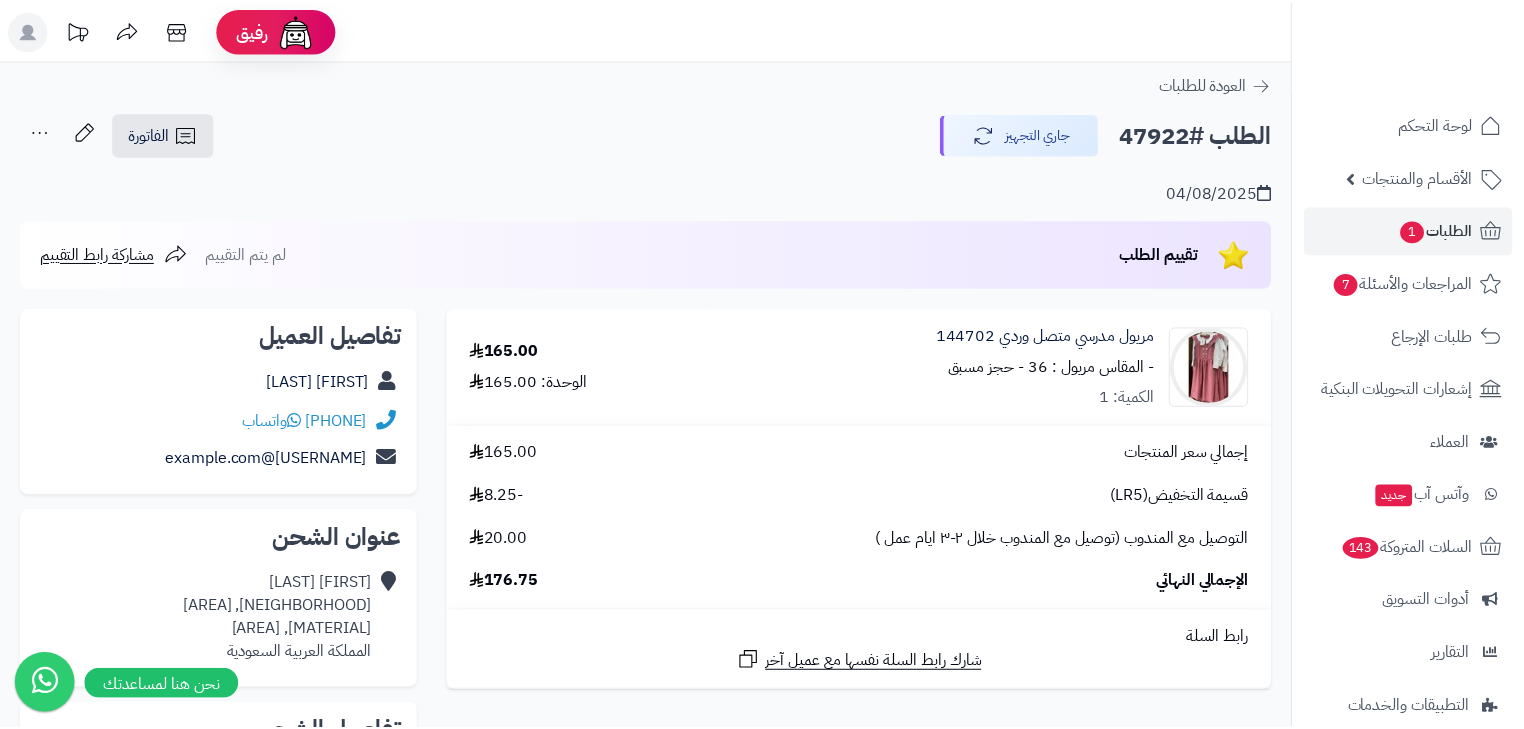 scroll, scrollTop: 0, scrollLeft: 0, axis: both 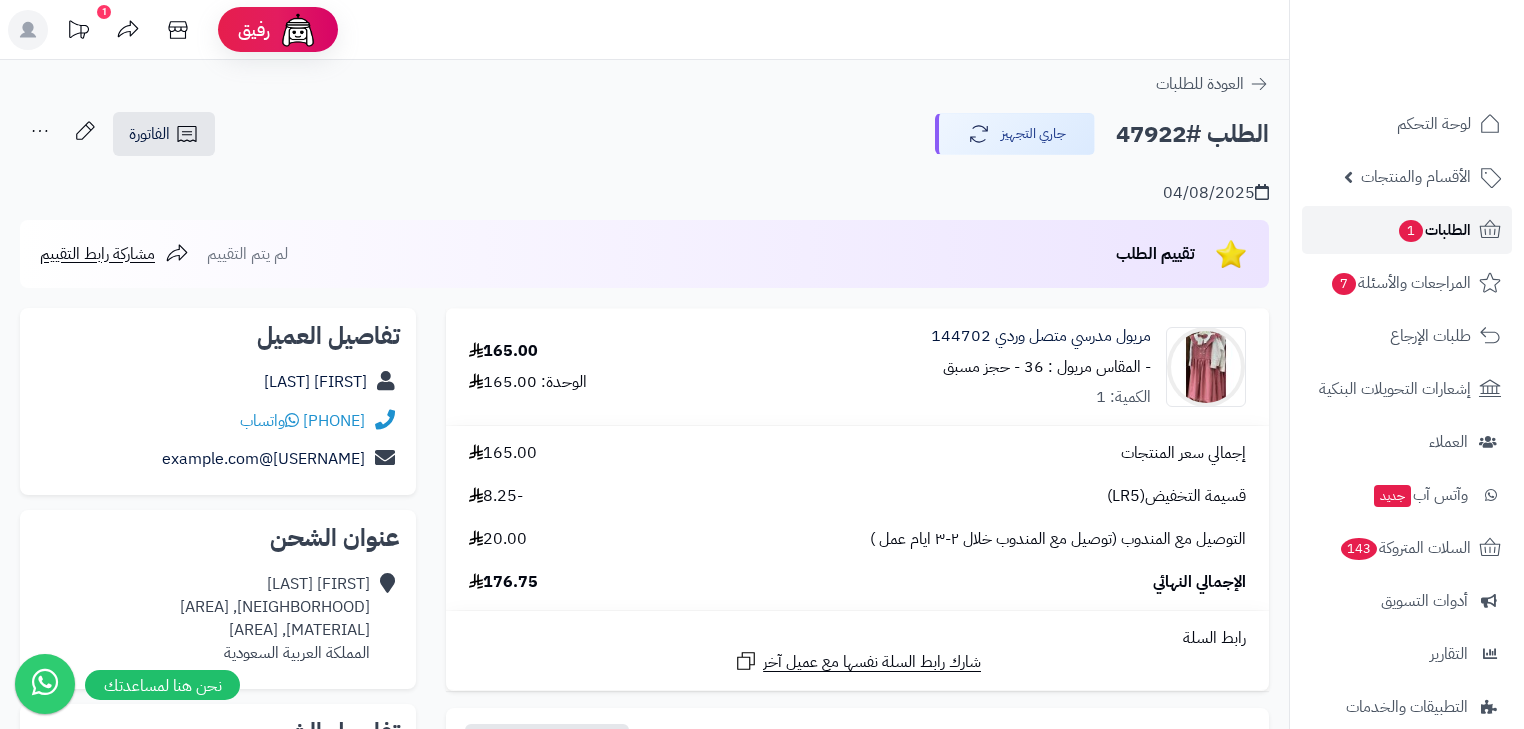 click on "الطلبات  1" at bounding box center [1434, 230] 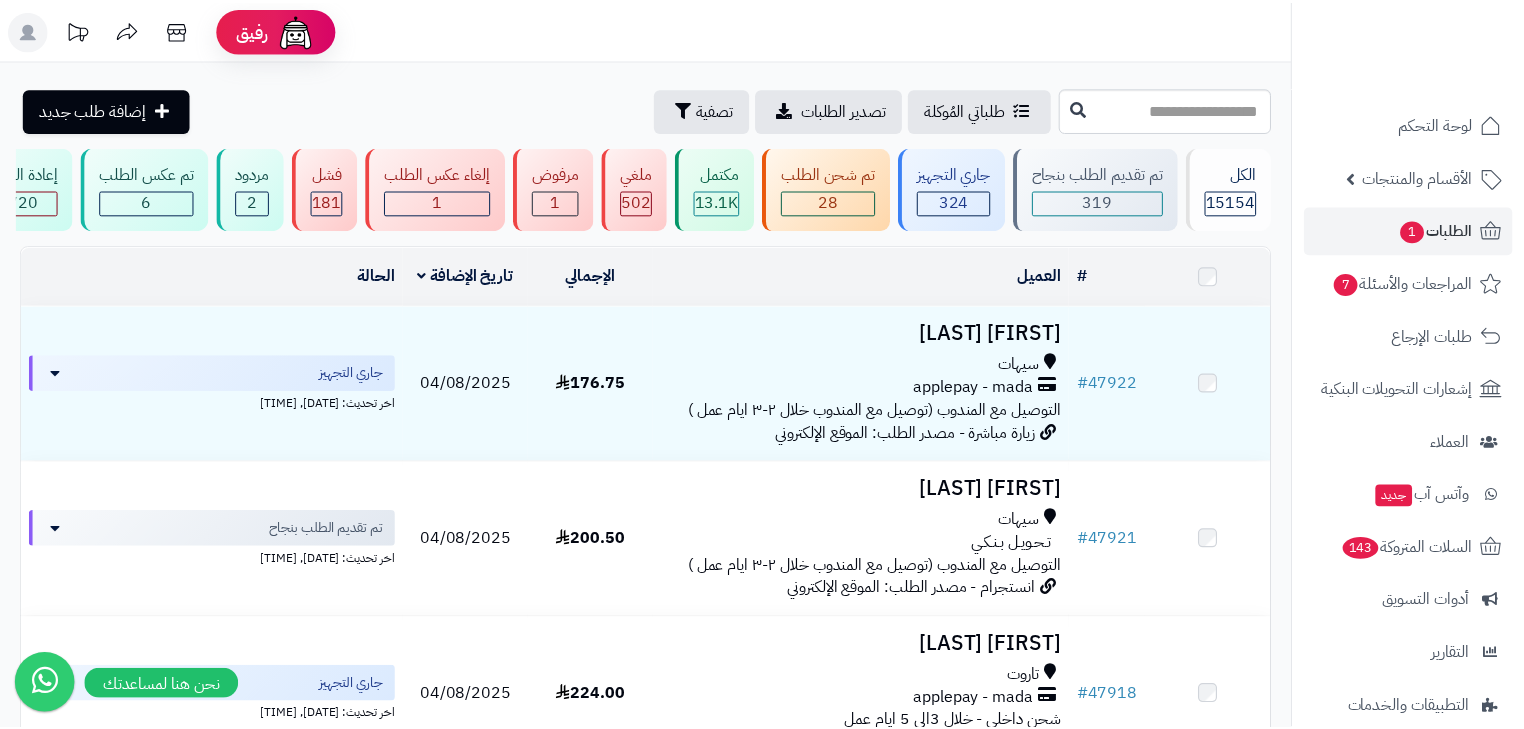 scroll, scrollTop: 0, scrollLeft: 0, axis: both 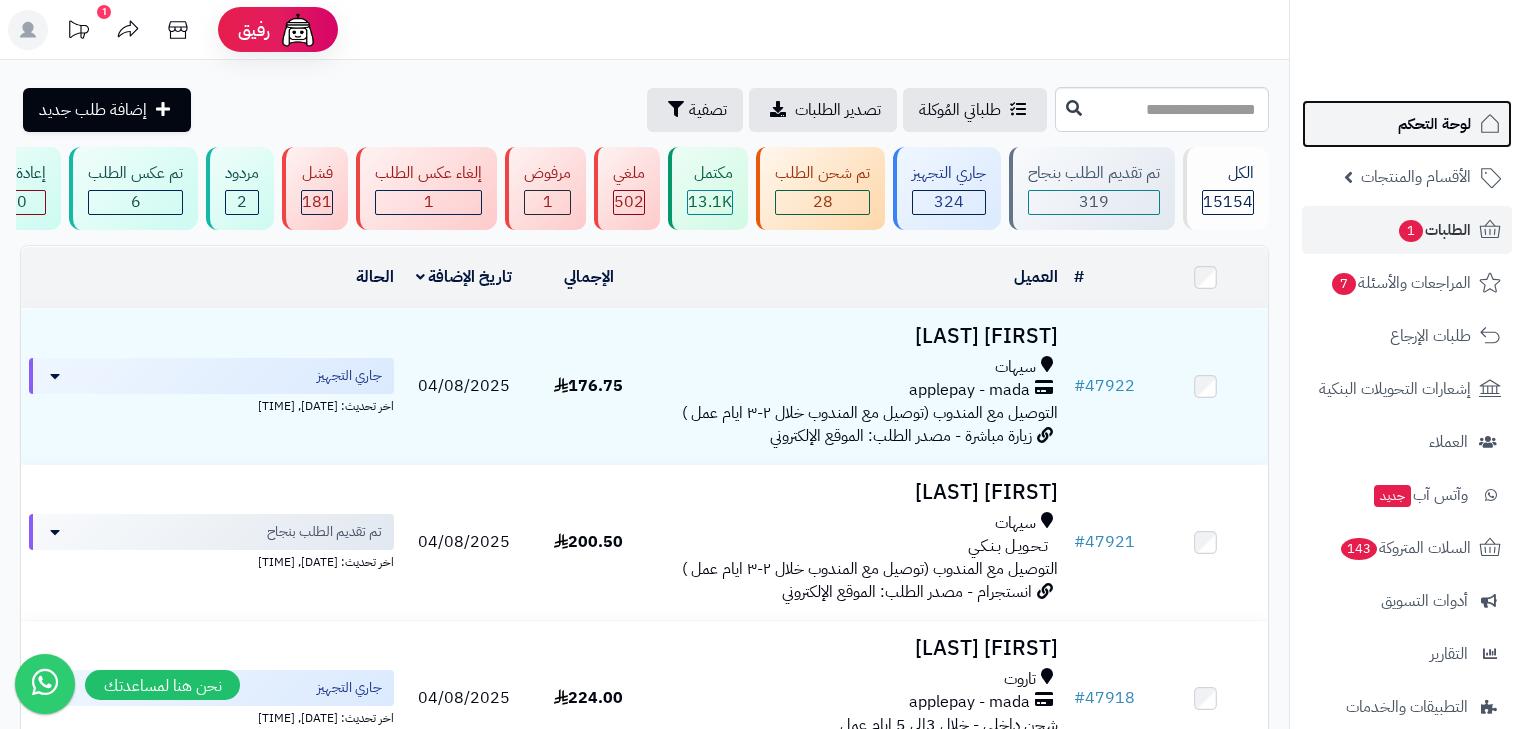 click on "لوحة التحكم" at bounding box center [1434, 124] 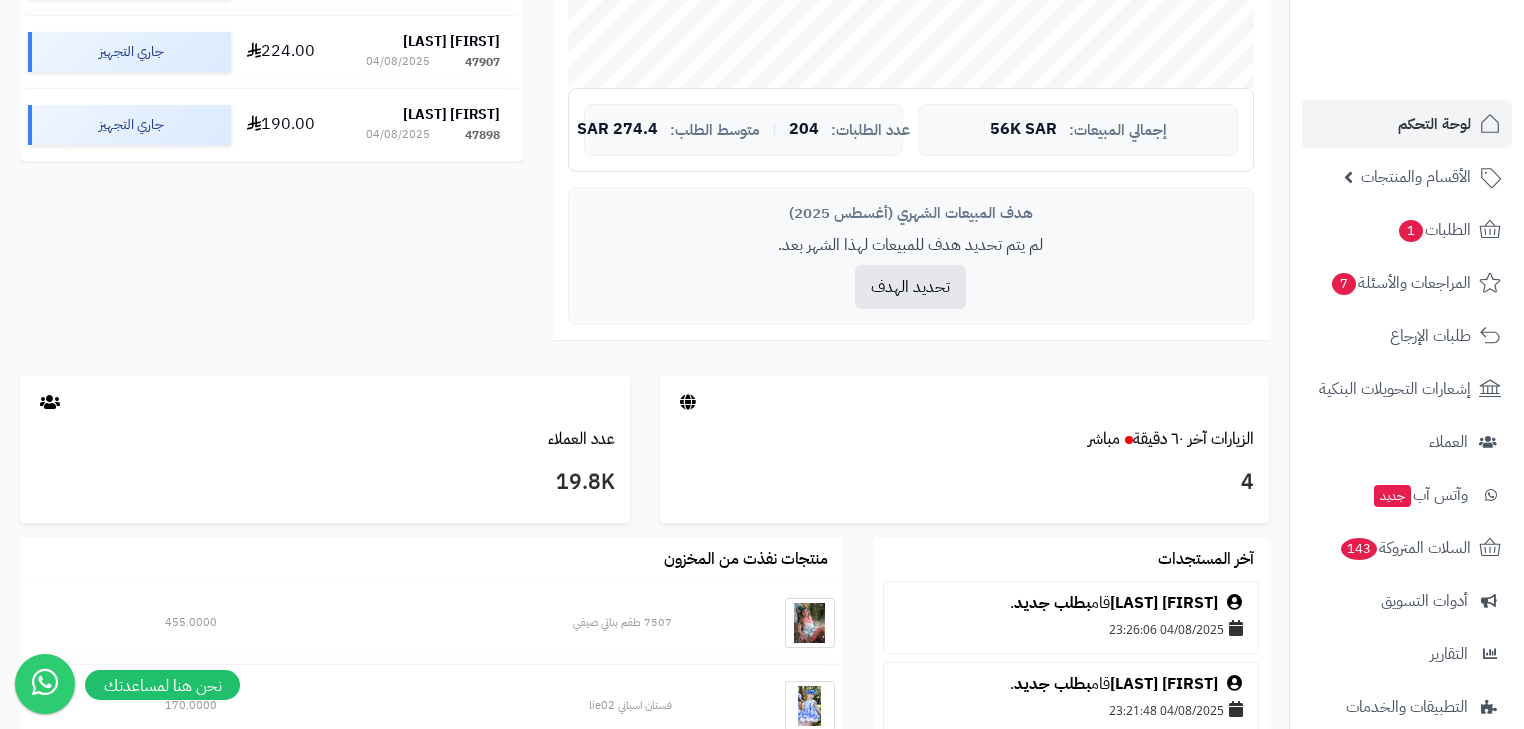 scroll, scrollTop: 720, scrollLeft: 0, axis: vertical 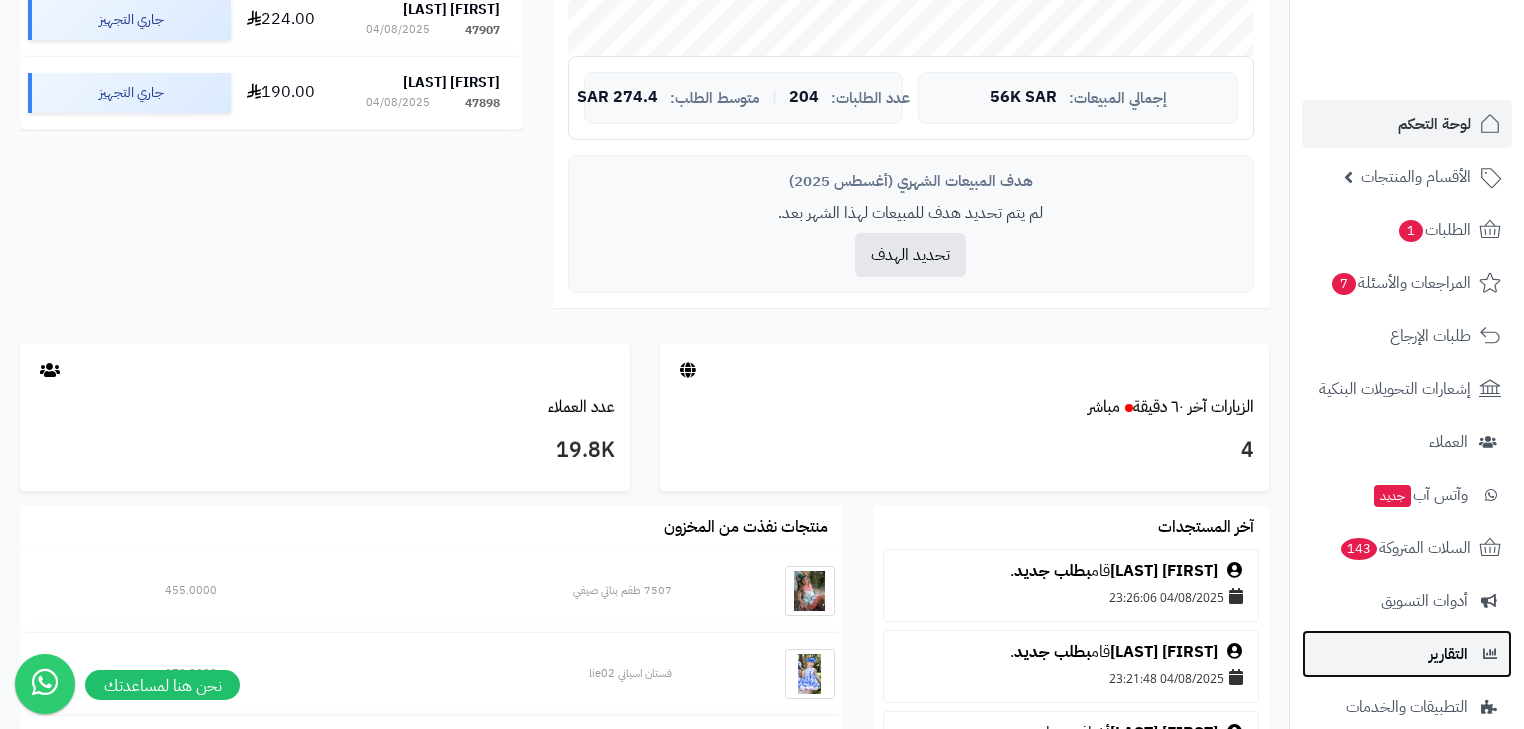 click on "التقارير" at bounding box center (1407, 654) 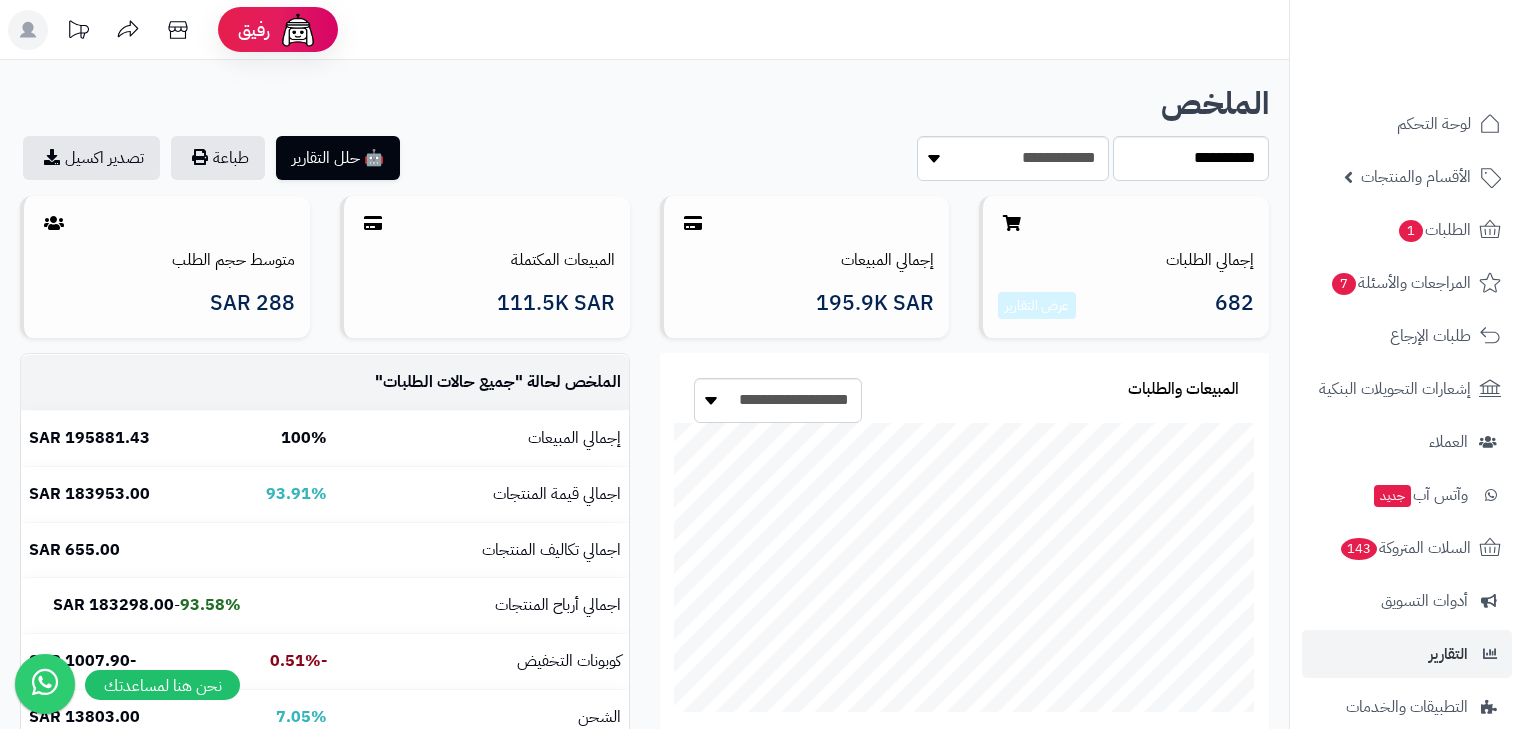 scroll, scrollTop: 0, scrollLeft: 0, axis: both 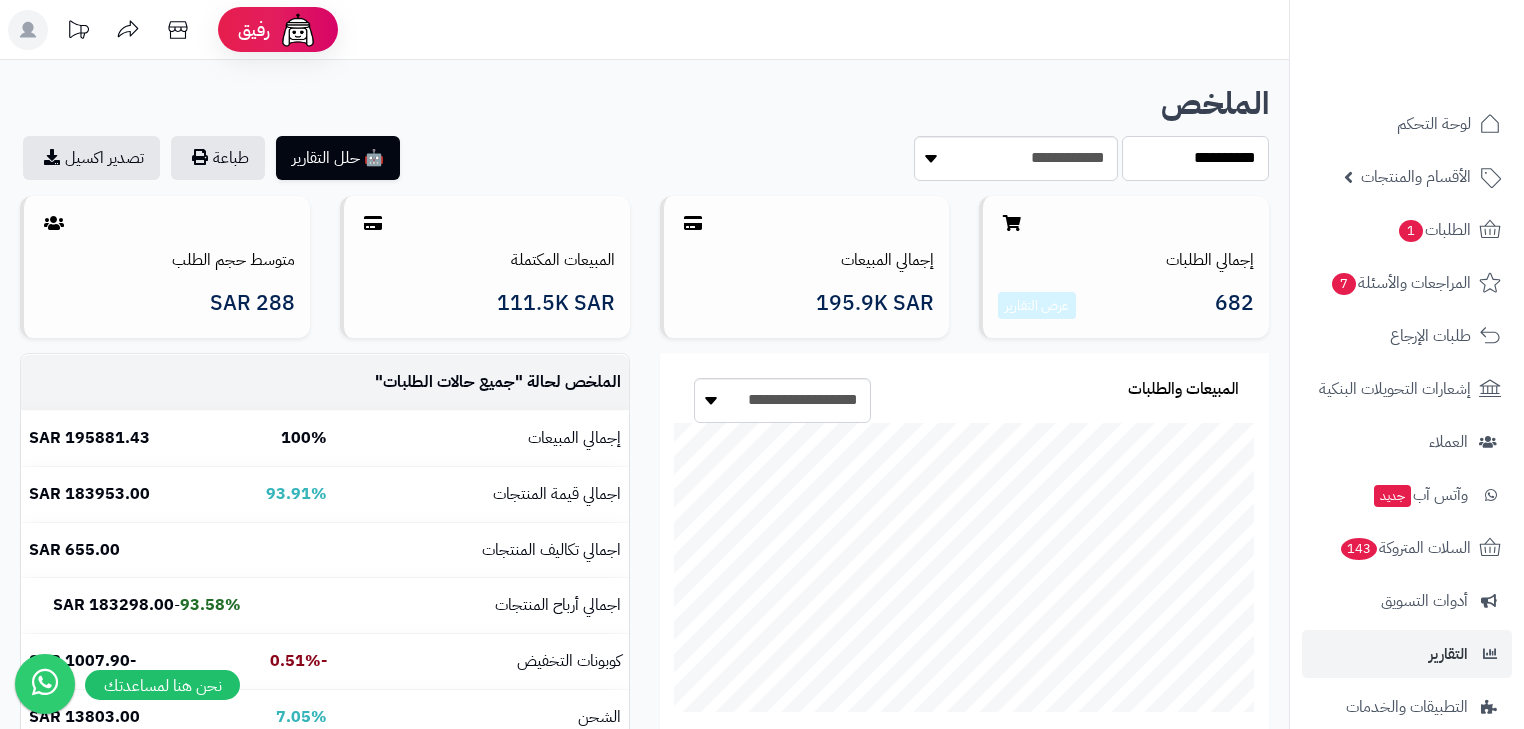 click on "**********" at bounding box center (1195, 158) 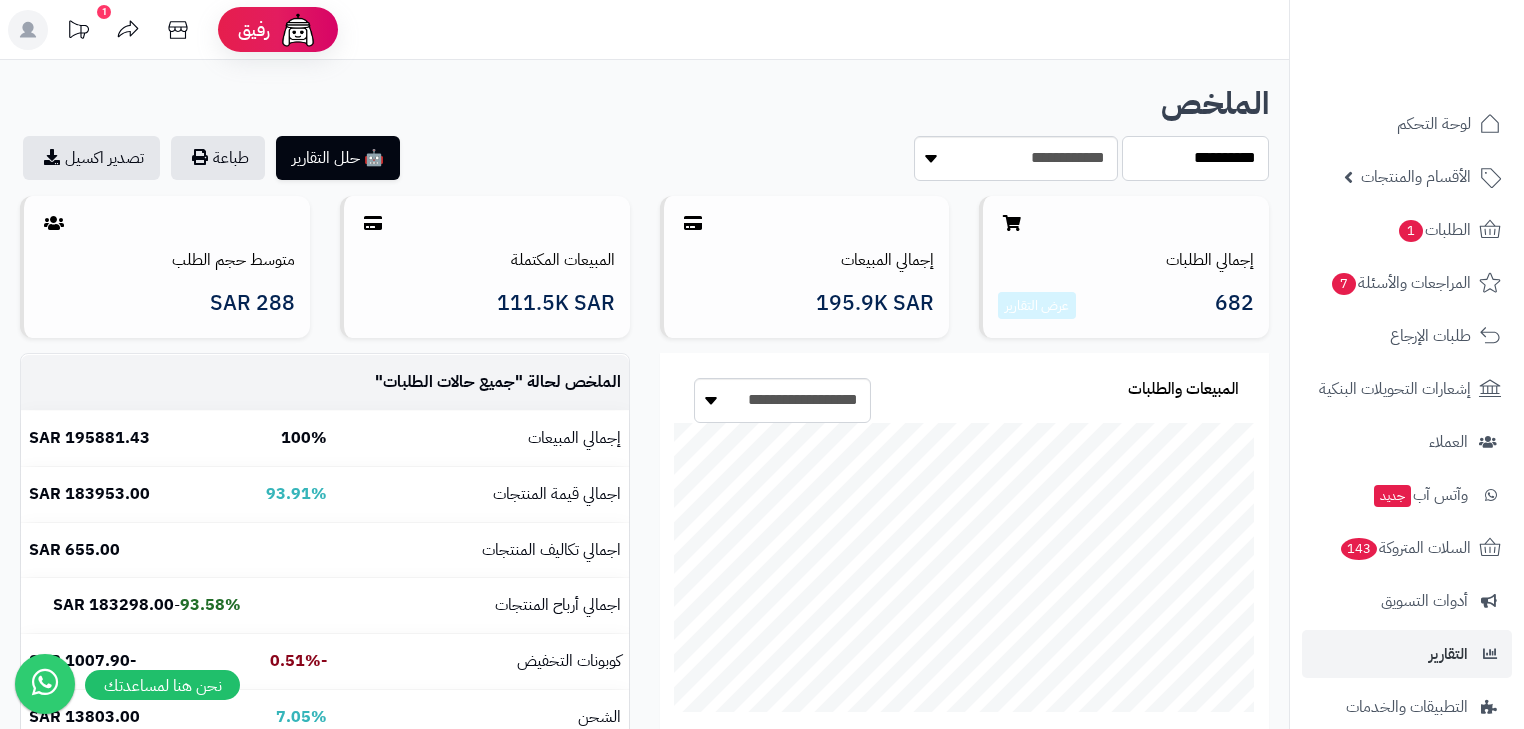 select on "***" 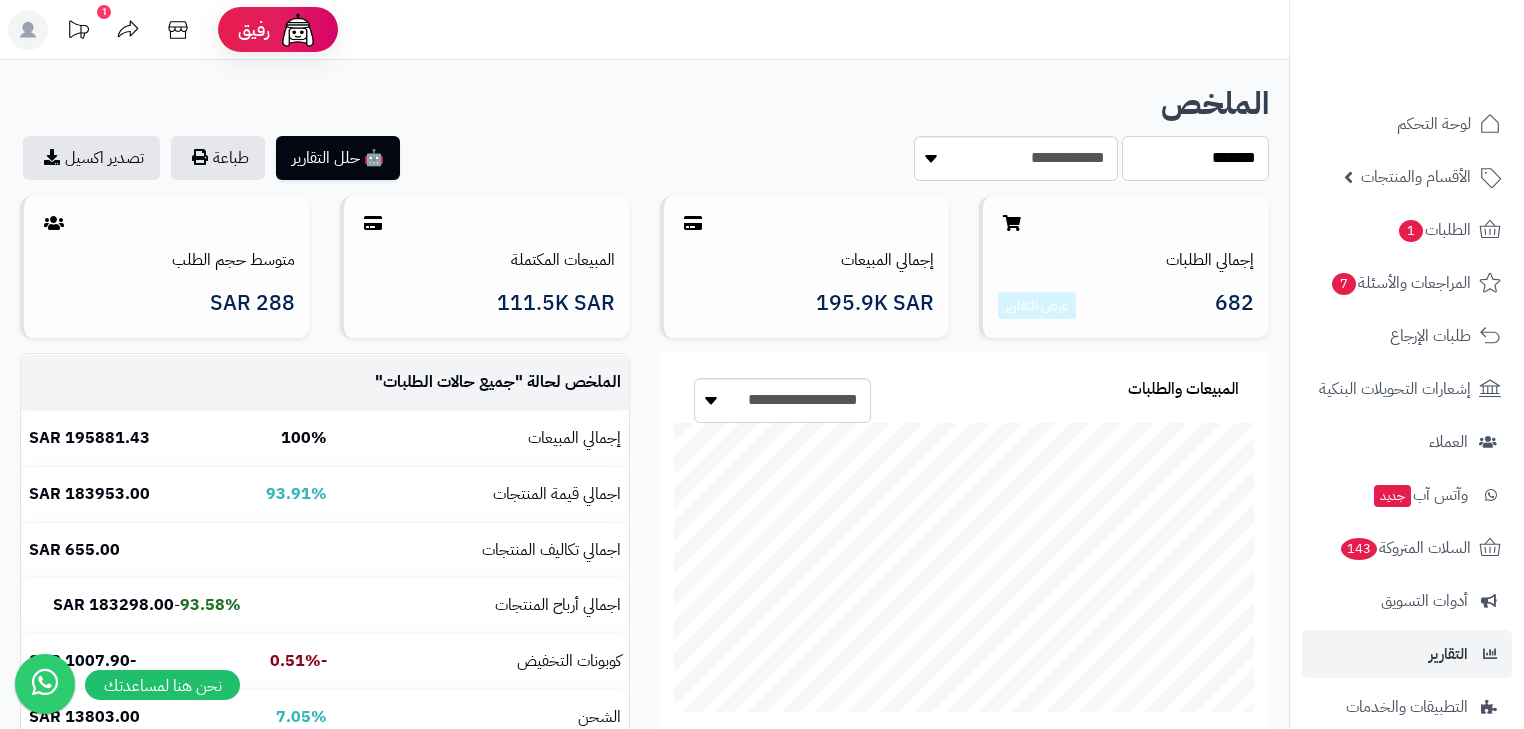click on "**********" at bounding box center [1195, 158] 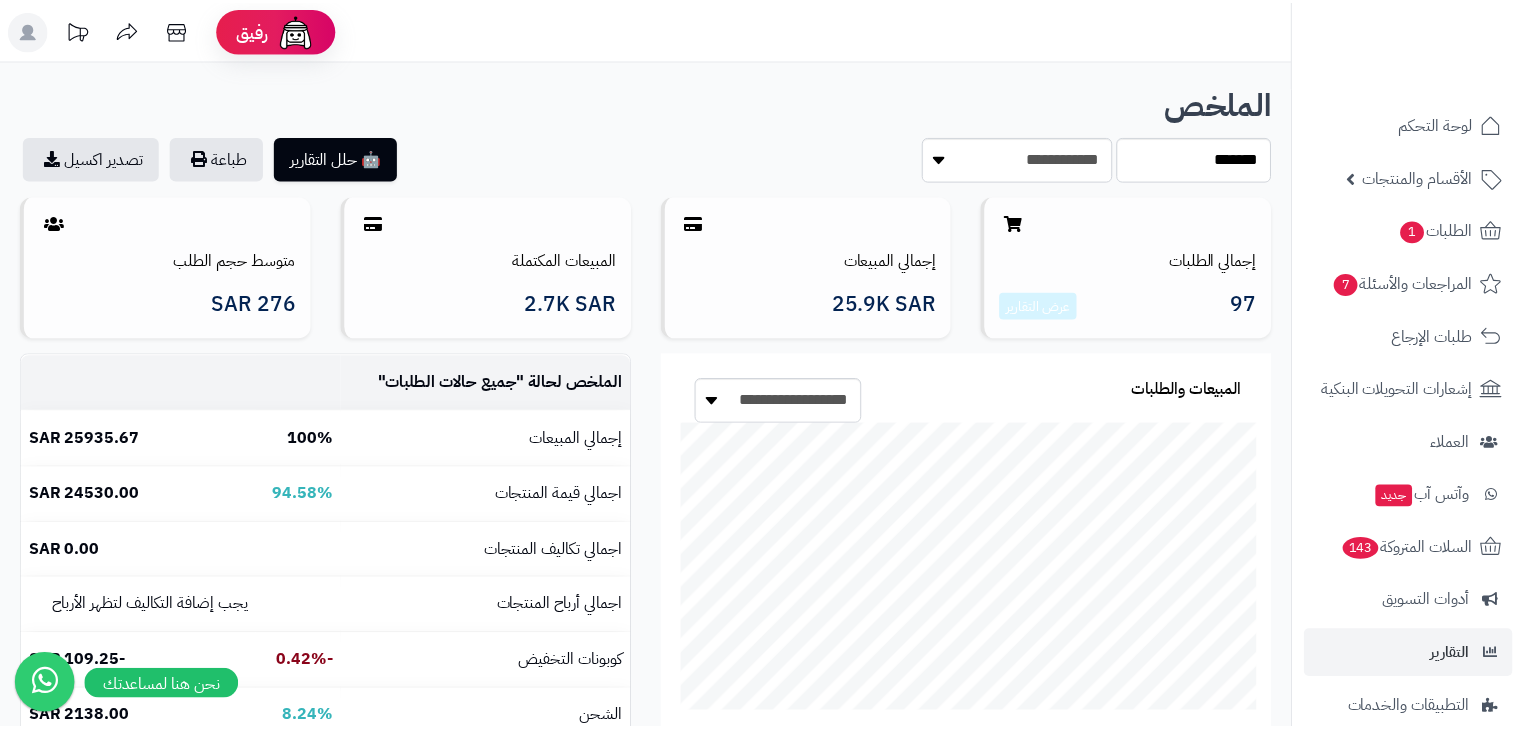 scroll, scrollTop: 0, scrollLeft: 0, axis: both 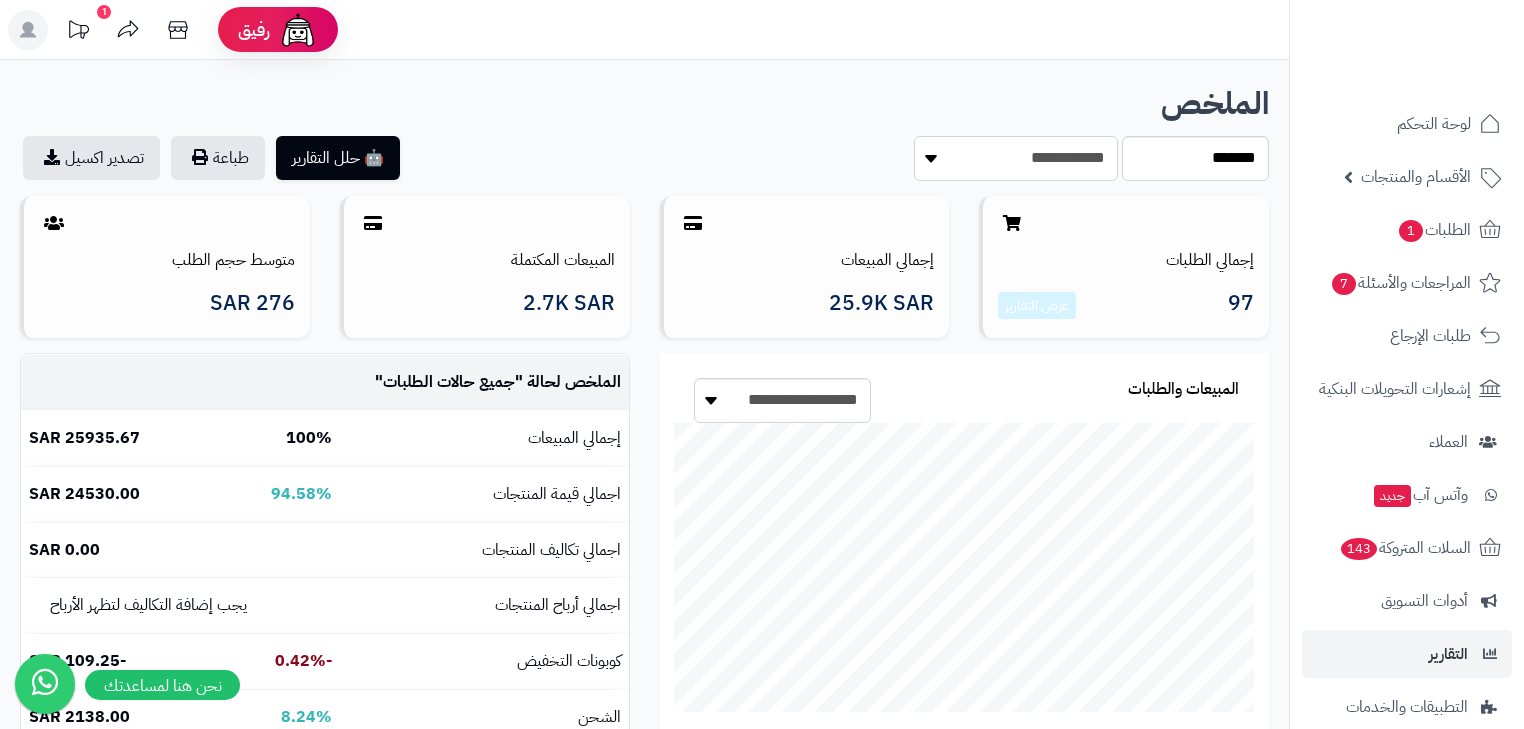 click on "**********" at bounding box center (1016, 158) 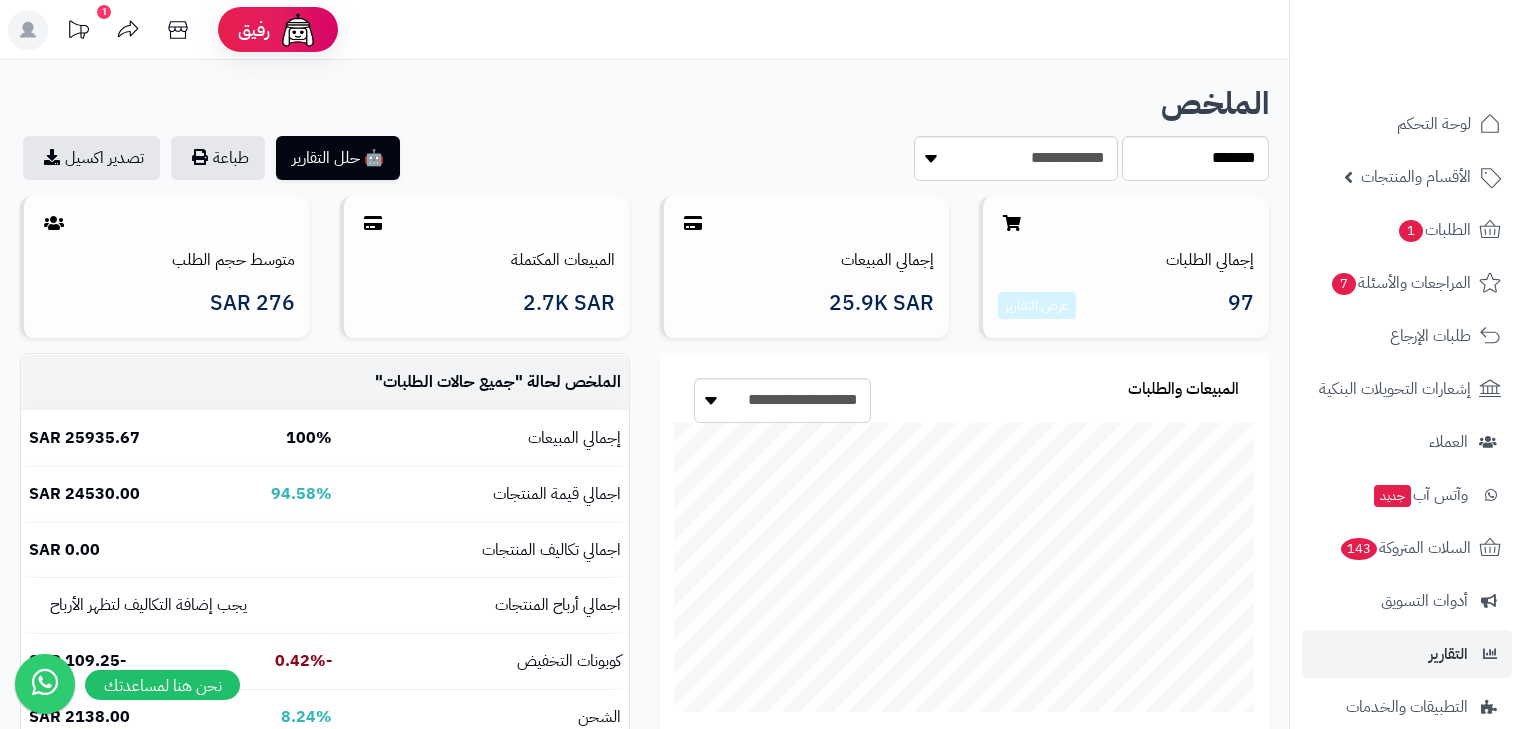 click on "**********" at bounding box center [965, 571] 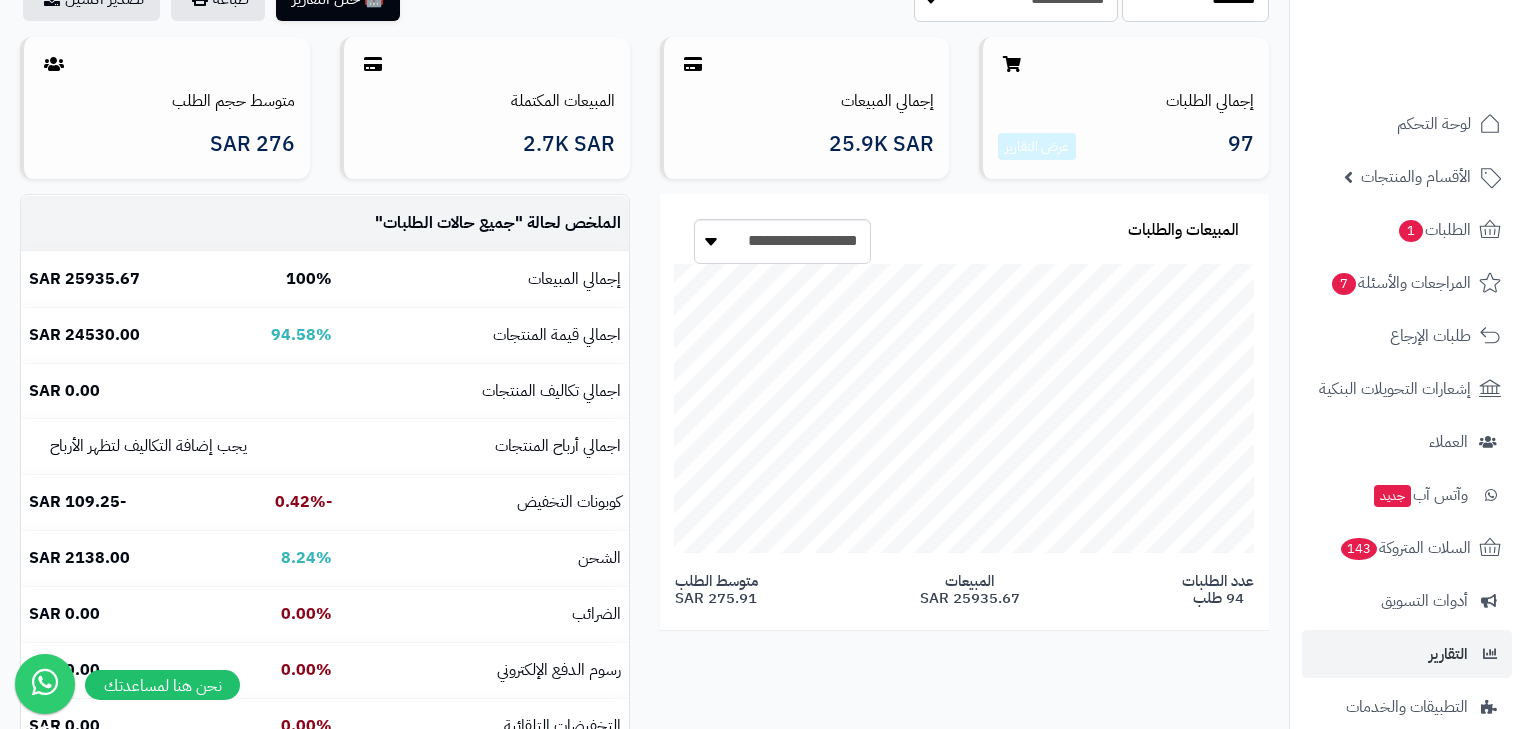 scroll, scrollTop: 160, scrollLeft: 0, axis: vertical 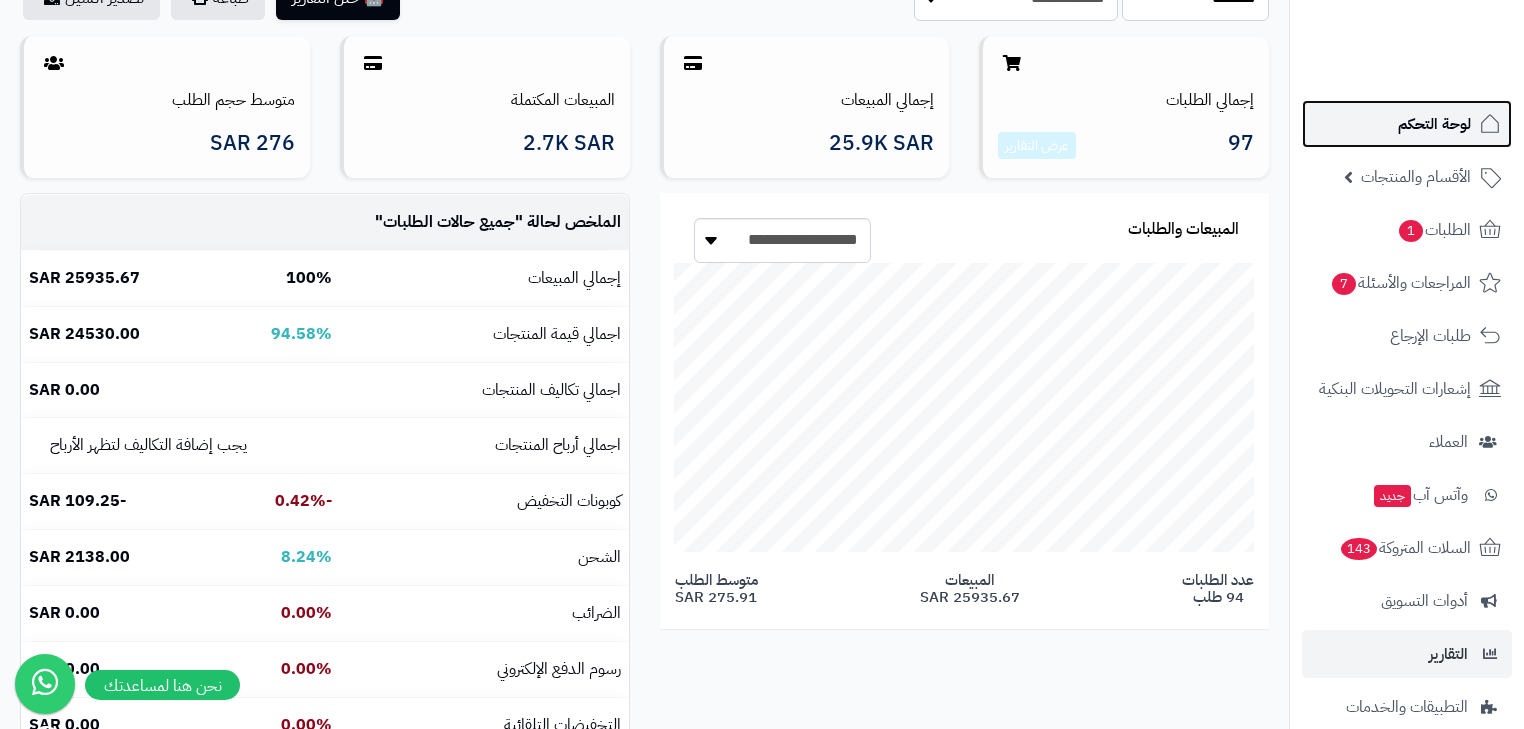 click on "لوحة التحكم" at bounding box center (1434, 124) 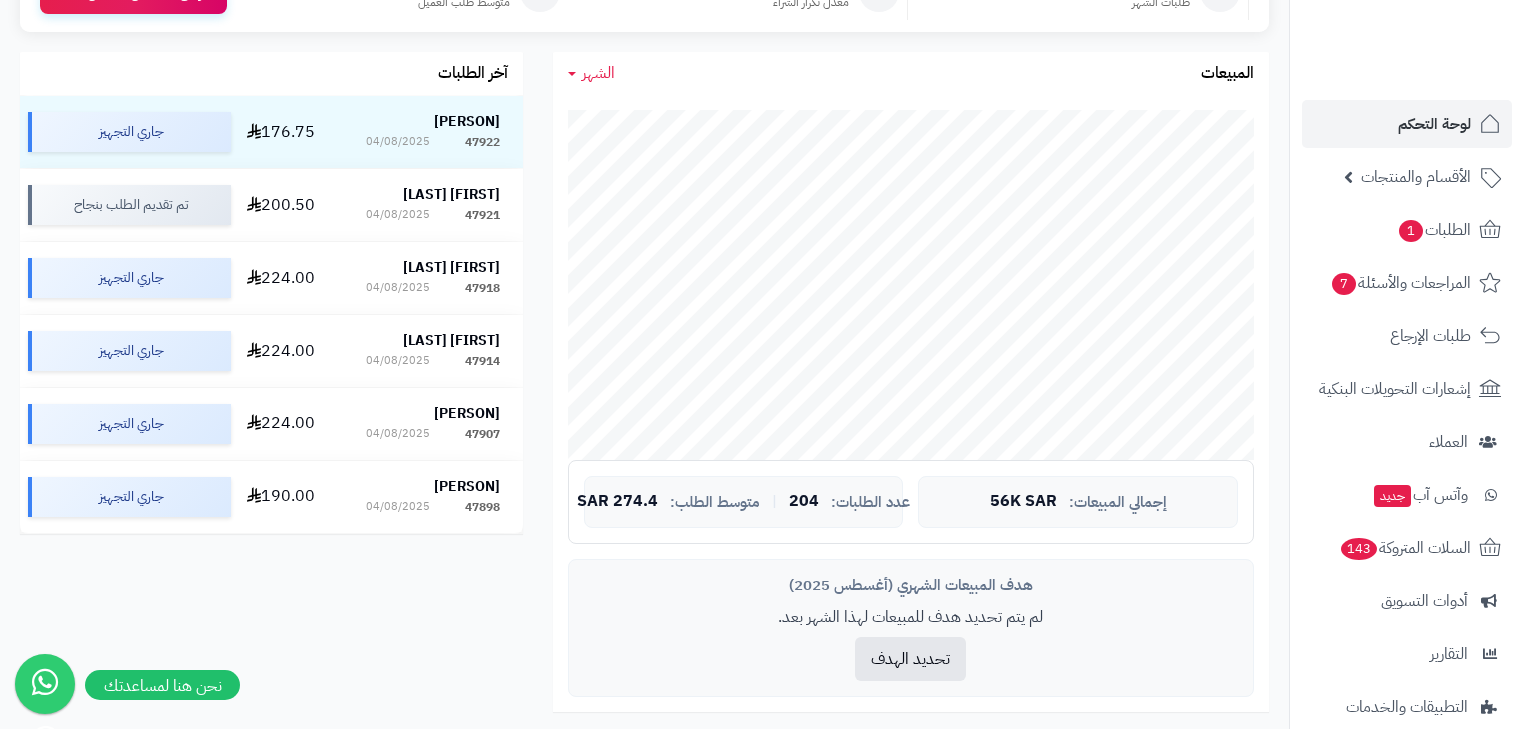 scroll, scrollTop: 320, scrollLeft: 0, axis: vertical 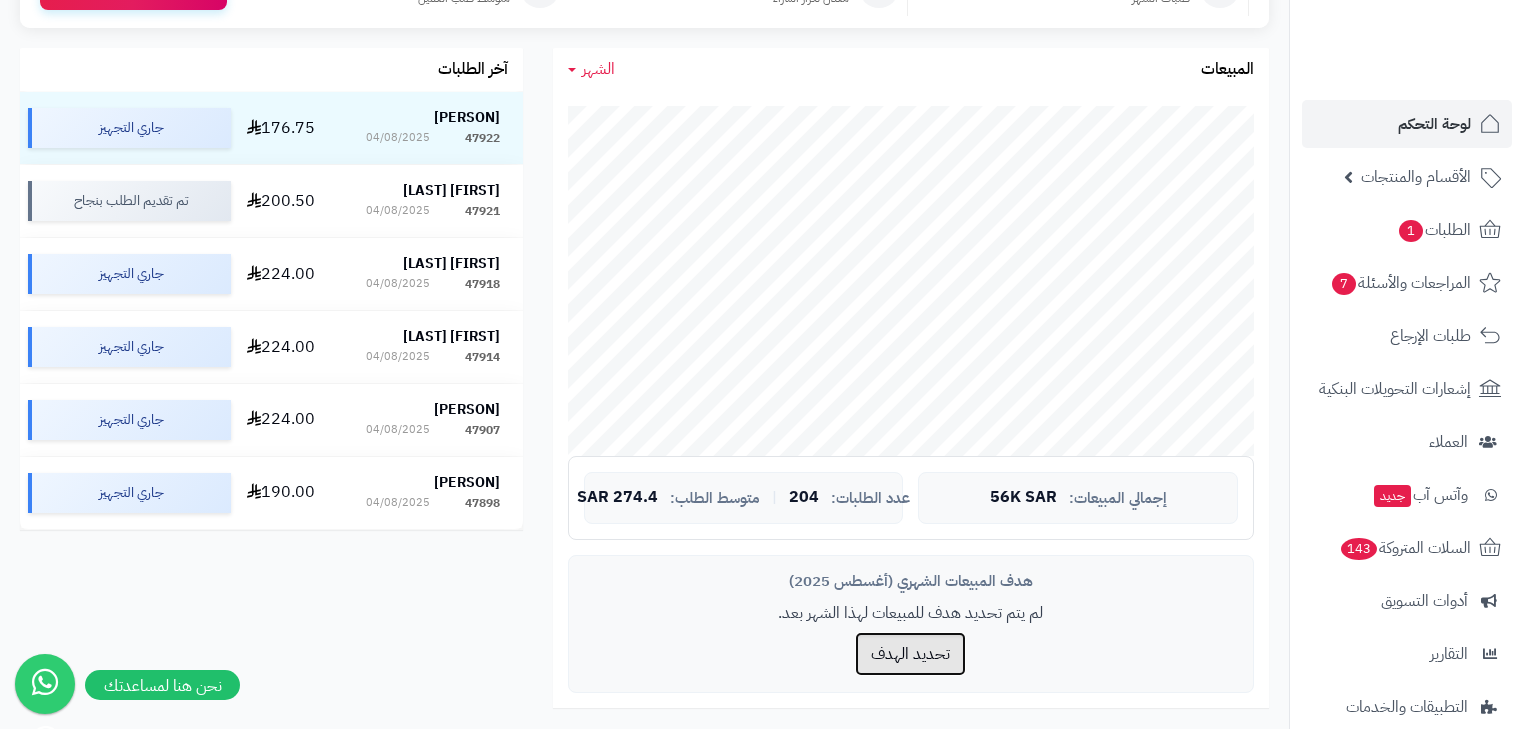 click on "تحديد الهدف" at bounding box center [910, 654] 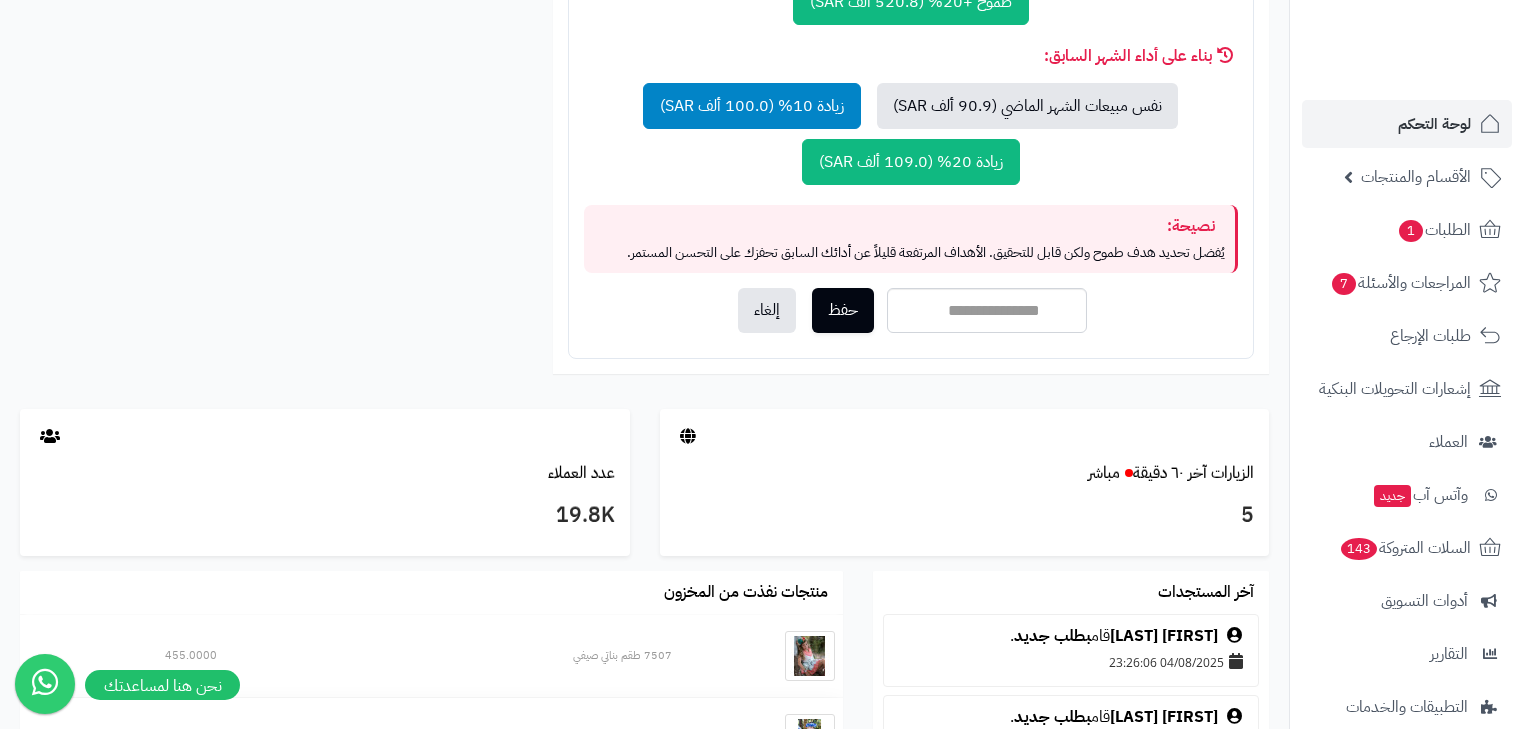 scroll, scrollTop: 1040, scrollLeft: 0, axis: vertical 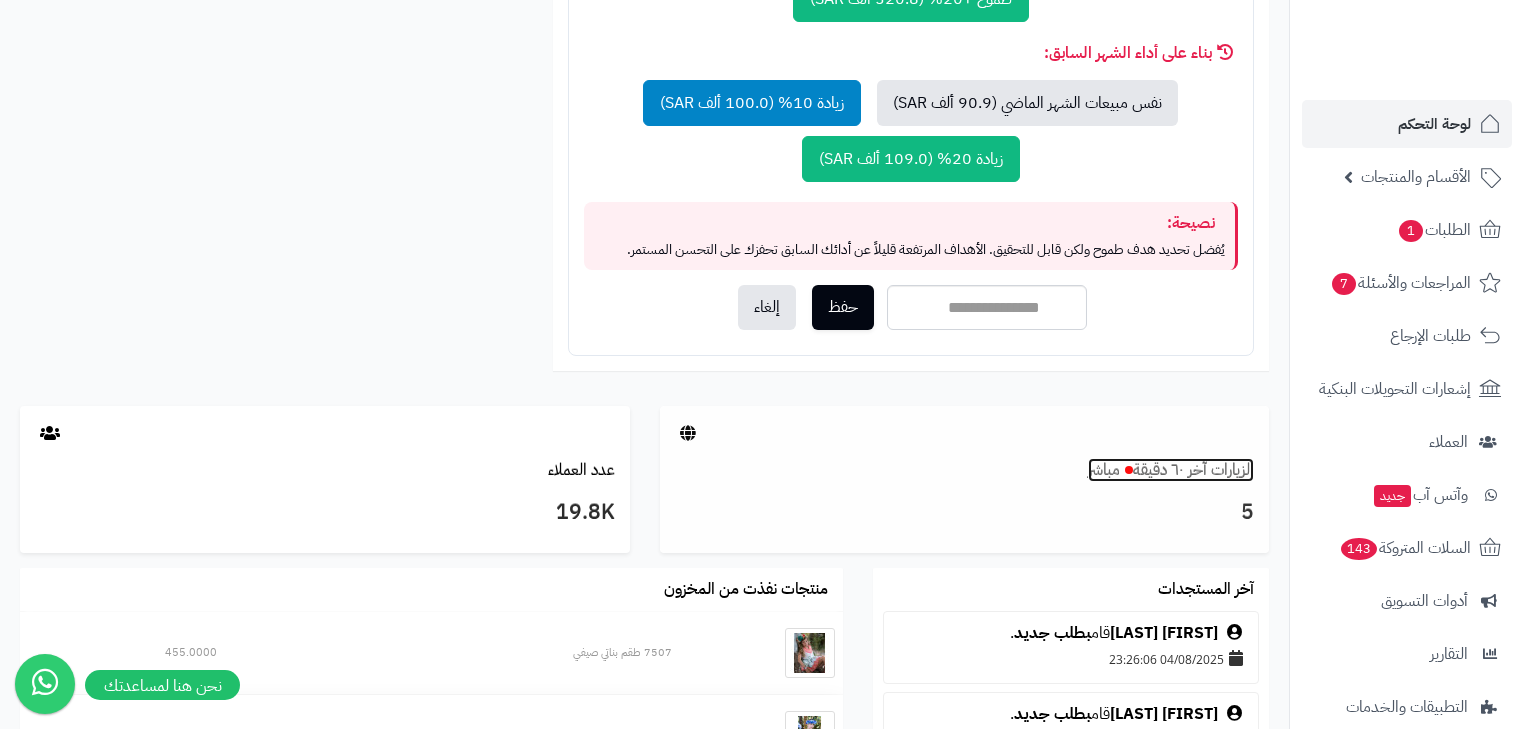 click on "الزيارات آخر ٦٠ دقيقة   مباشر" at bounding box center (1171, 470) 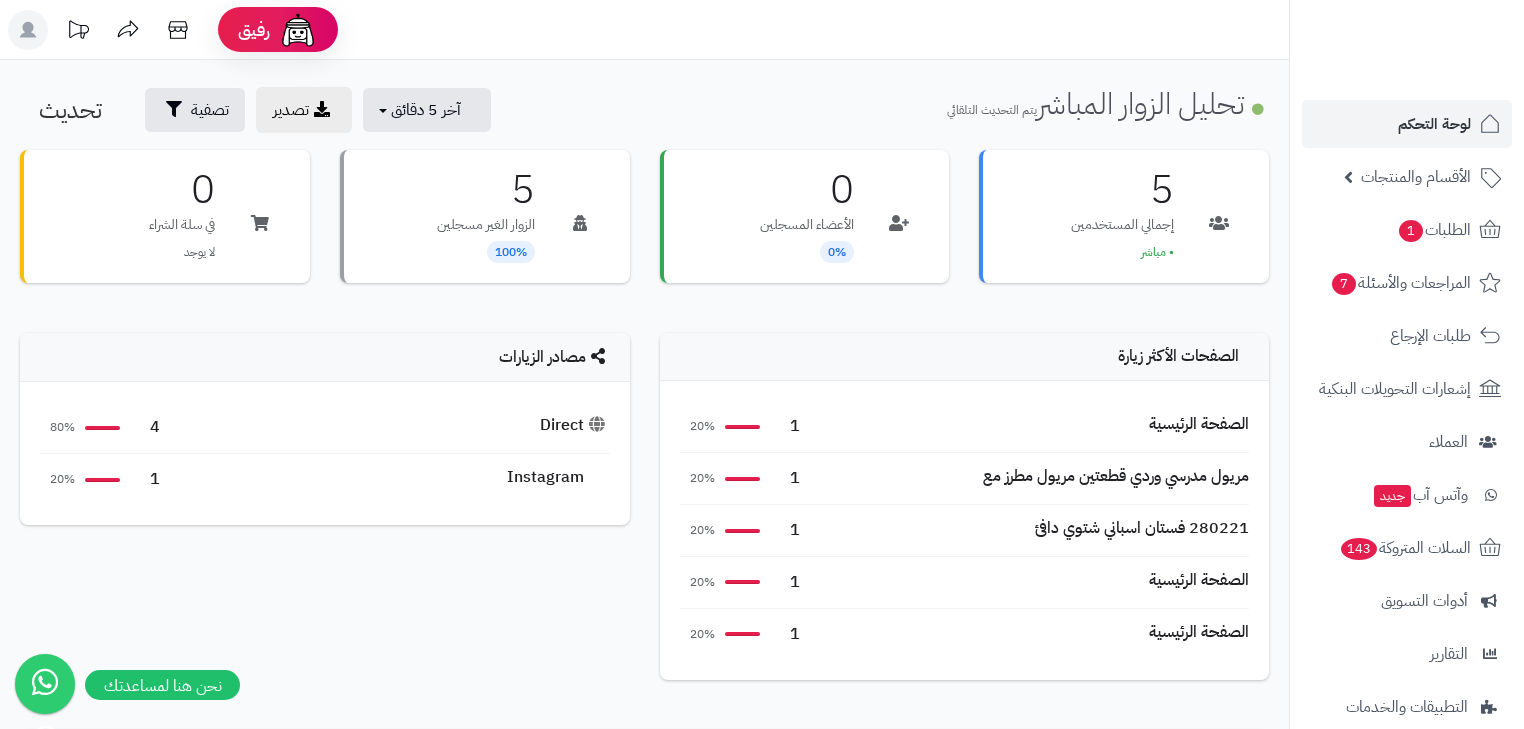 scroll, scrollTop: 0, scrollLeft: 0, axis: both 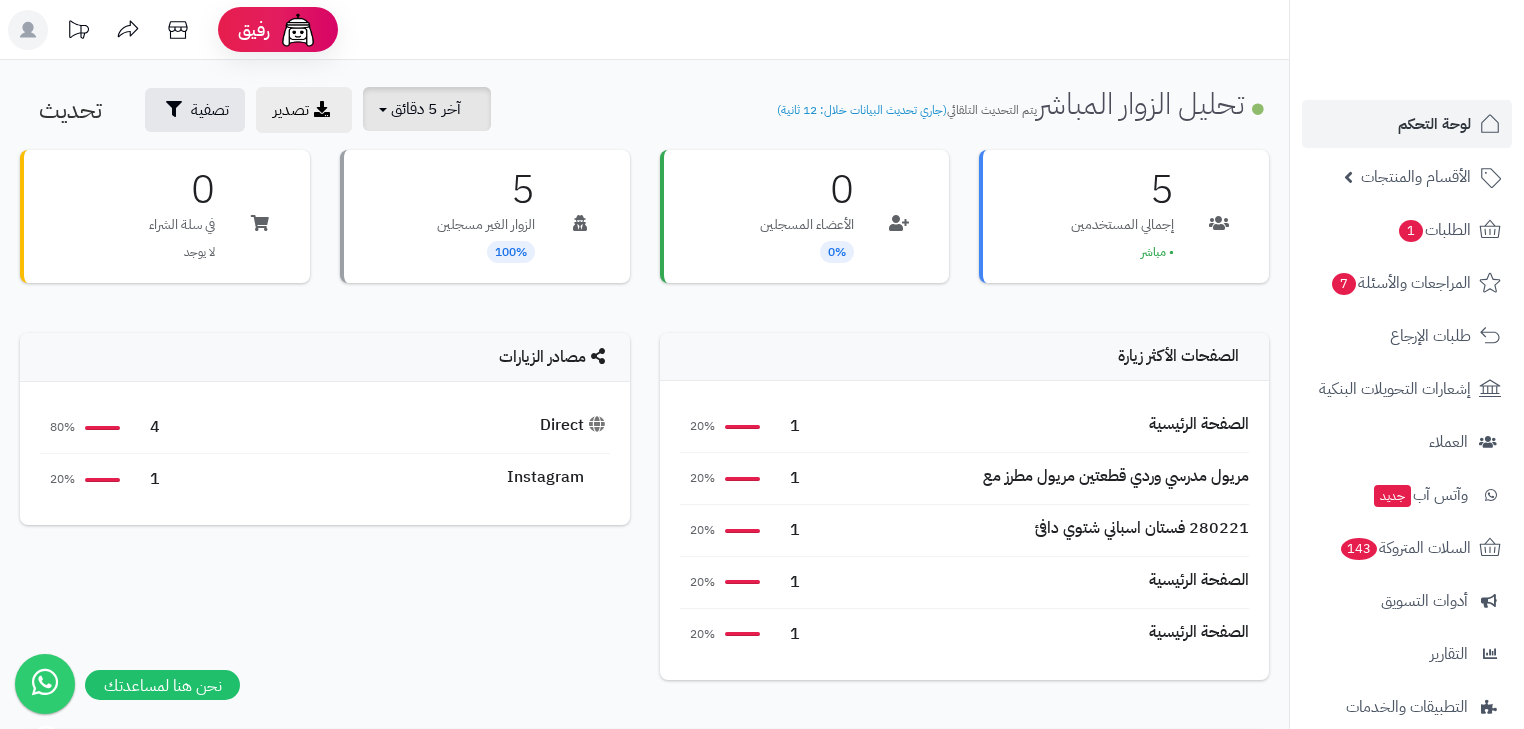 click on "آخر 5 دقائق" at bounding box center (426, 109) 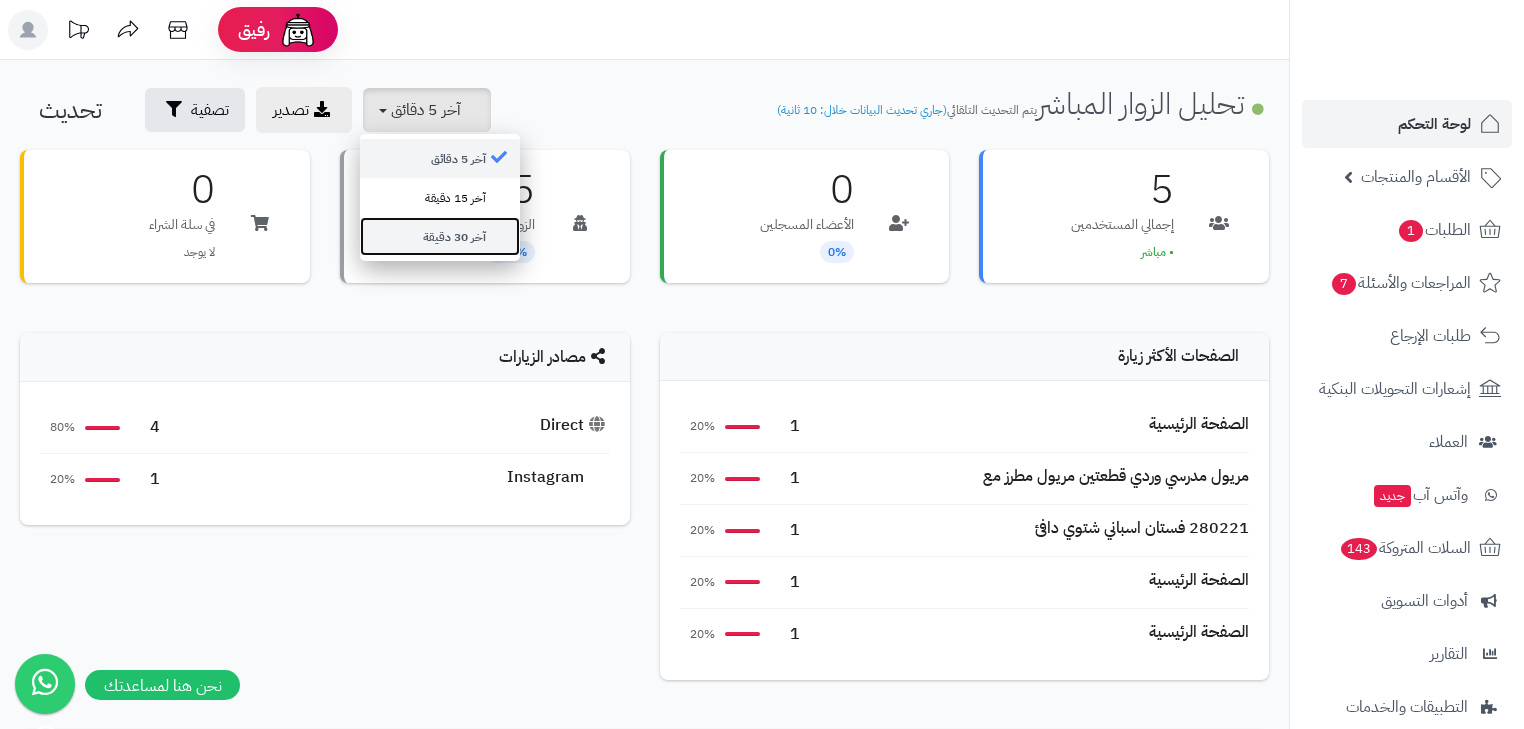 click on "آخر 30 دقيقة" at bounding box center [440, 236] 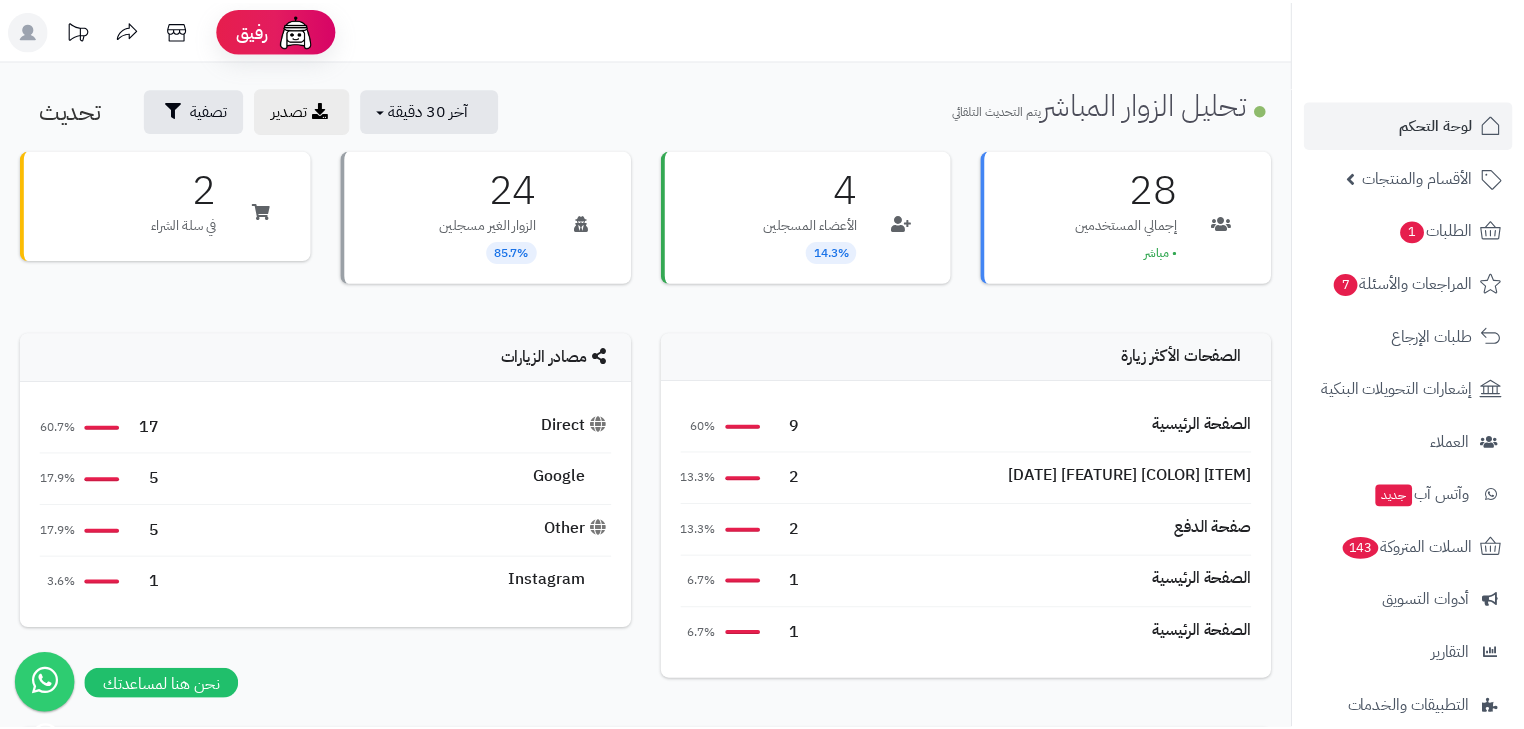 scroll, scrollTop: 0, scrollLeft: 0, axis: both 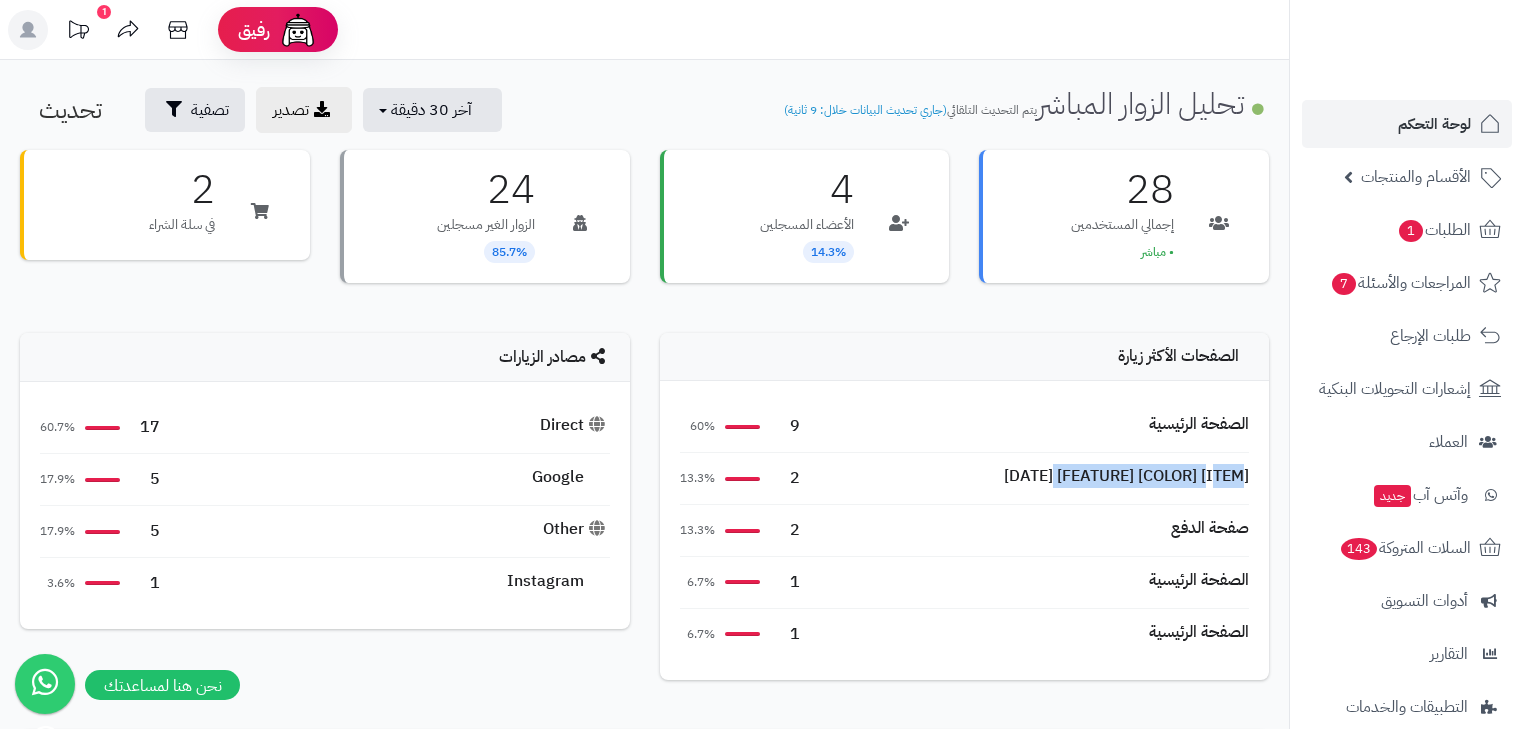 drag, startPoint x: 1244, startPoint y: 476, endPoint x: 1041, endPoint y: 472, distance: 203.0394 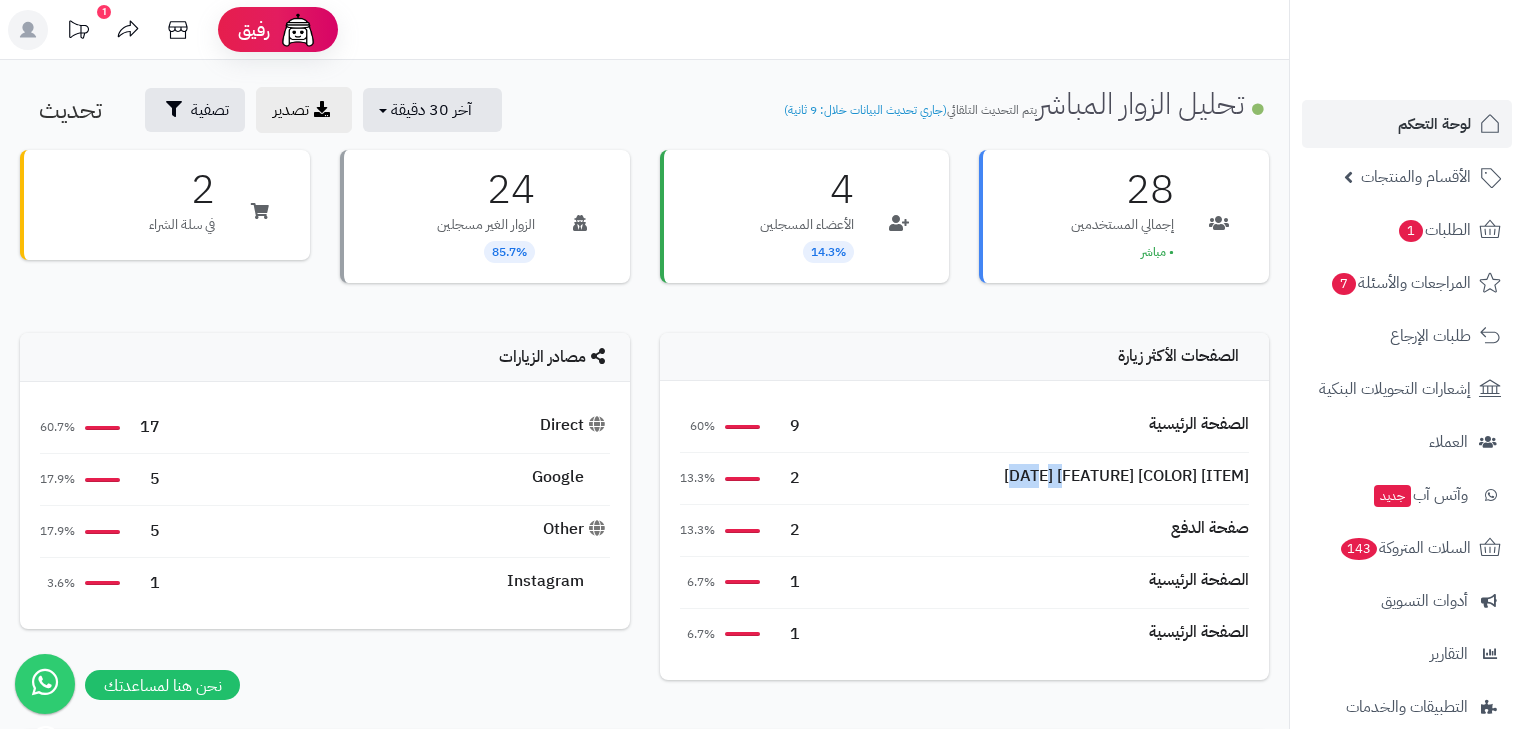 click on "[ITEM] [COLOR] [FEATURE] [DATE]" at bounding box center (1126, 476) 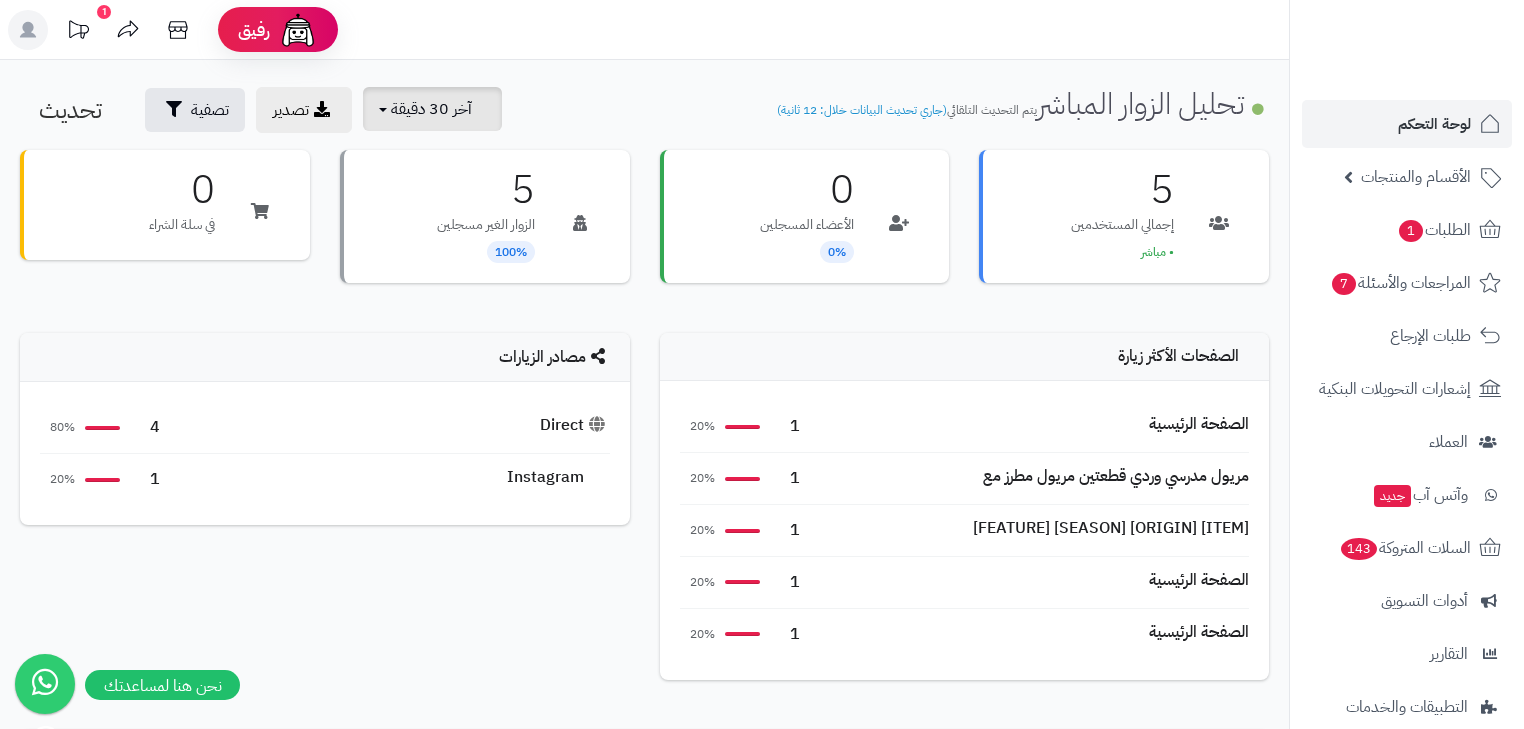 click on "آخر 30 دقيقة" at bounding box center [432, 109] 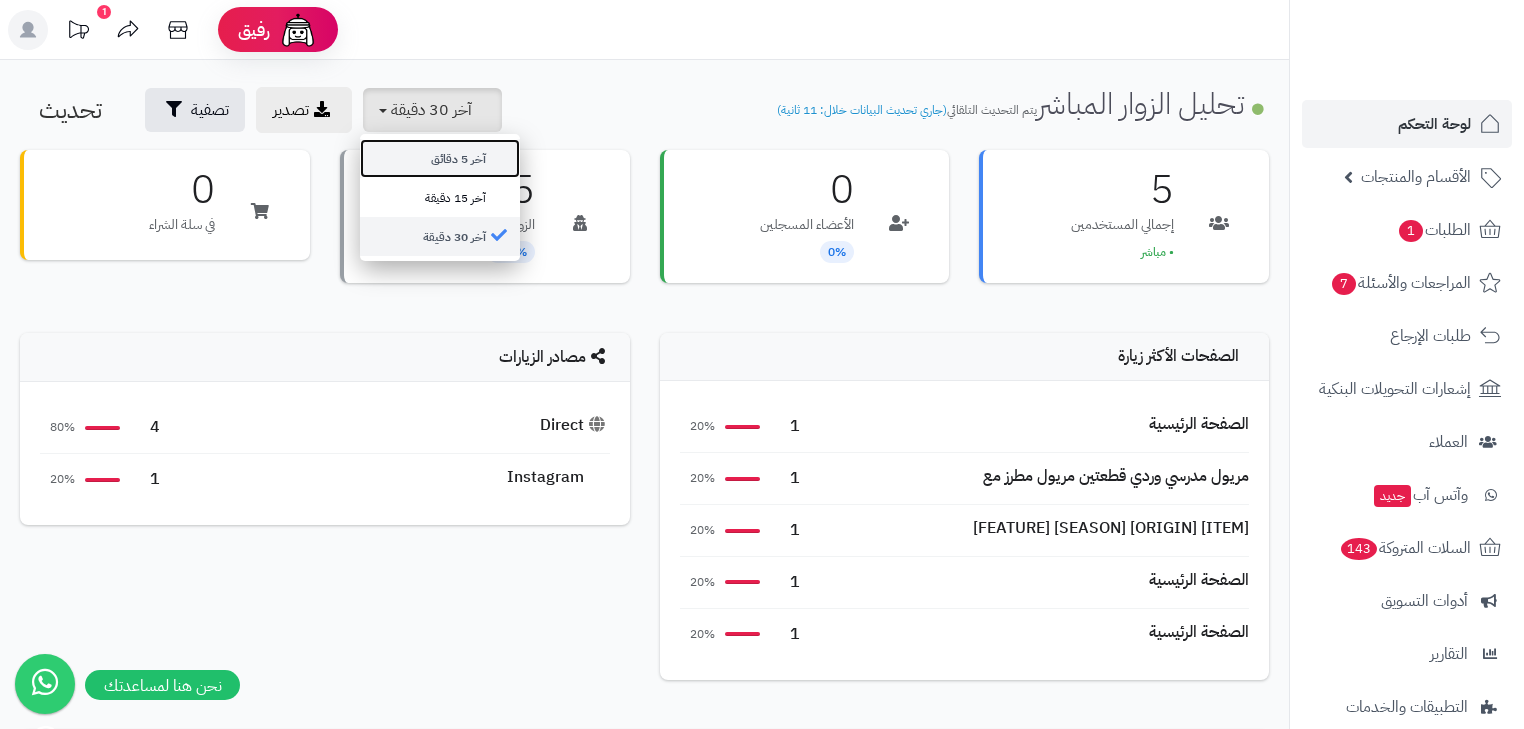 click on "آخر 5 دقائق" at bounding box center [440, 158] 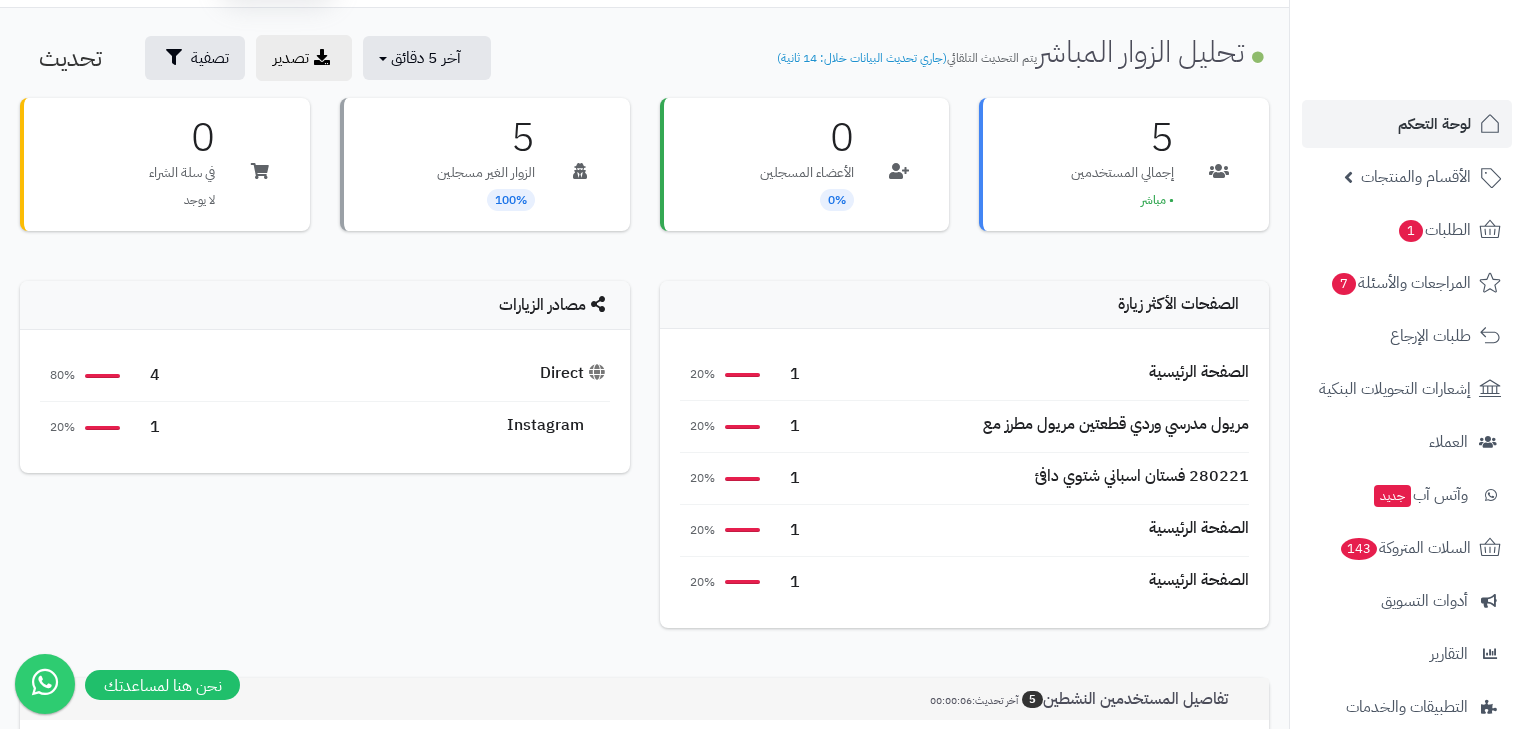 scroll, scrollTop: 80, scrollLeft: 0, axis: vertical 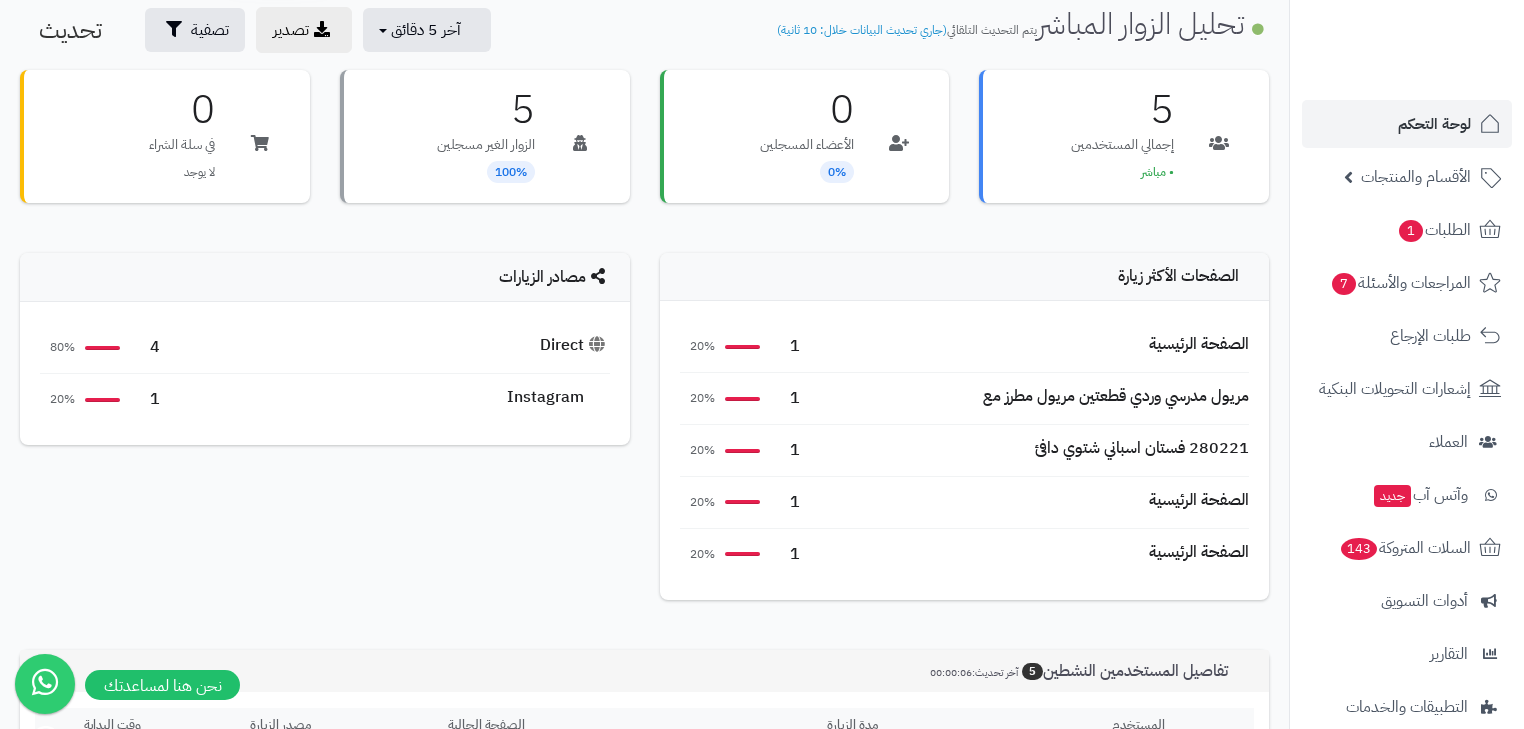 click on "280221 فستان اسباني شتوي دافئ" at bounding box center [1142, 448] 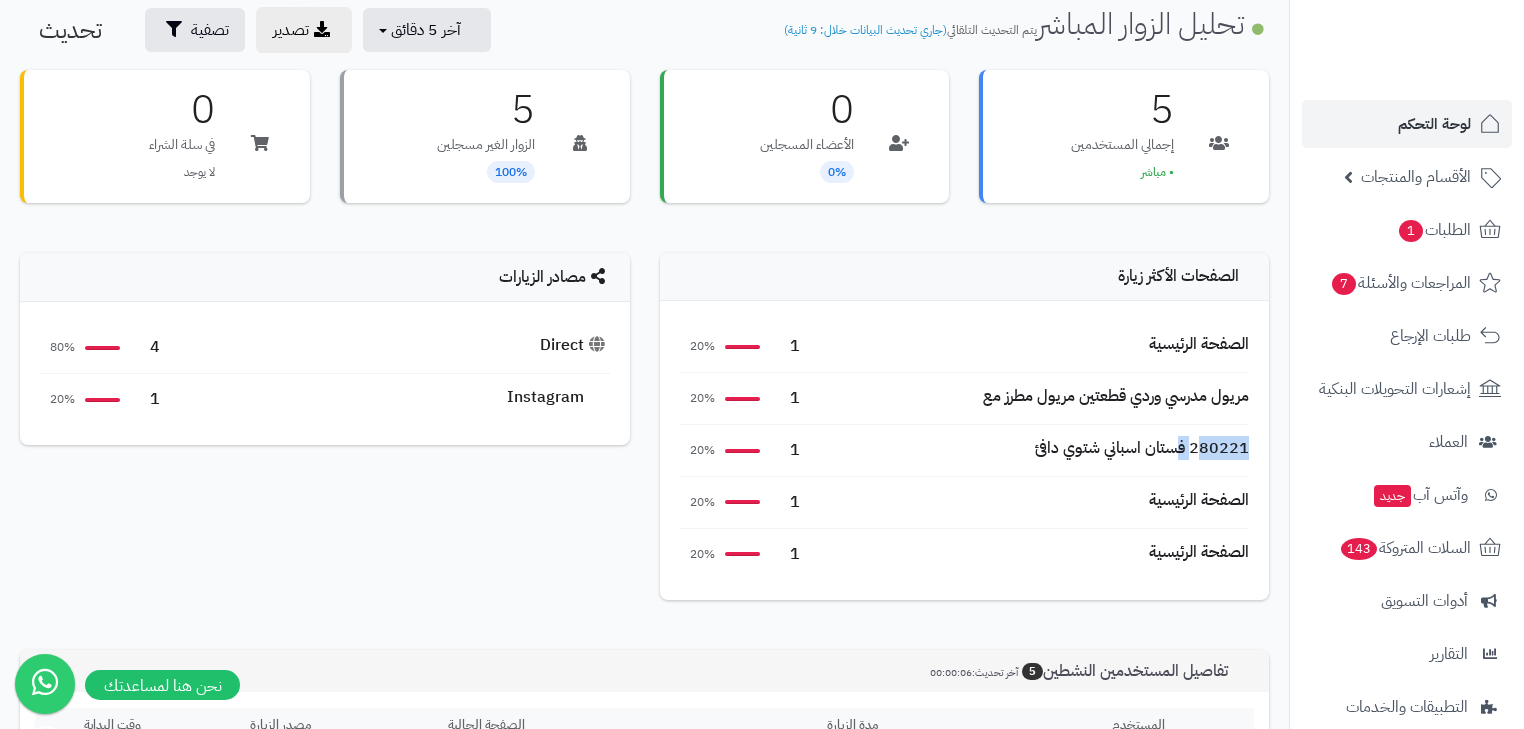 click on "280221 فستان اسباني شتوي دافئ" at bounding box center [1142, 448] 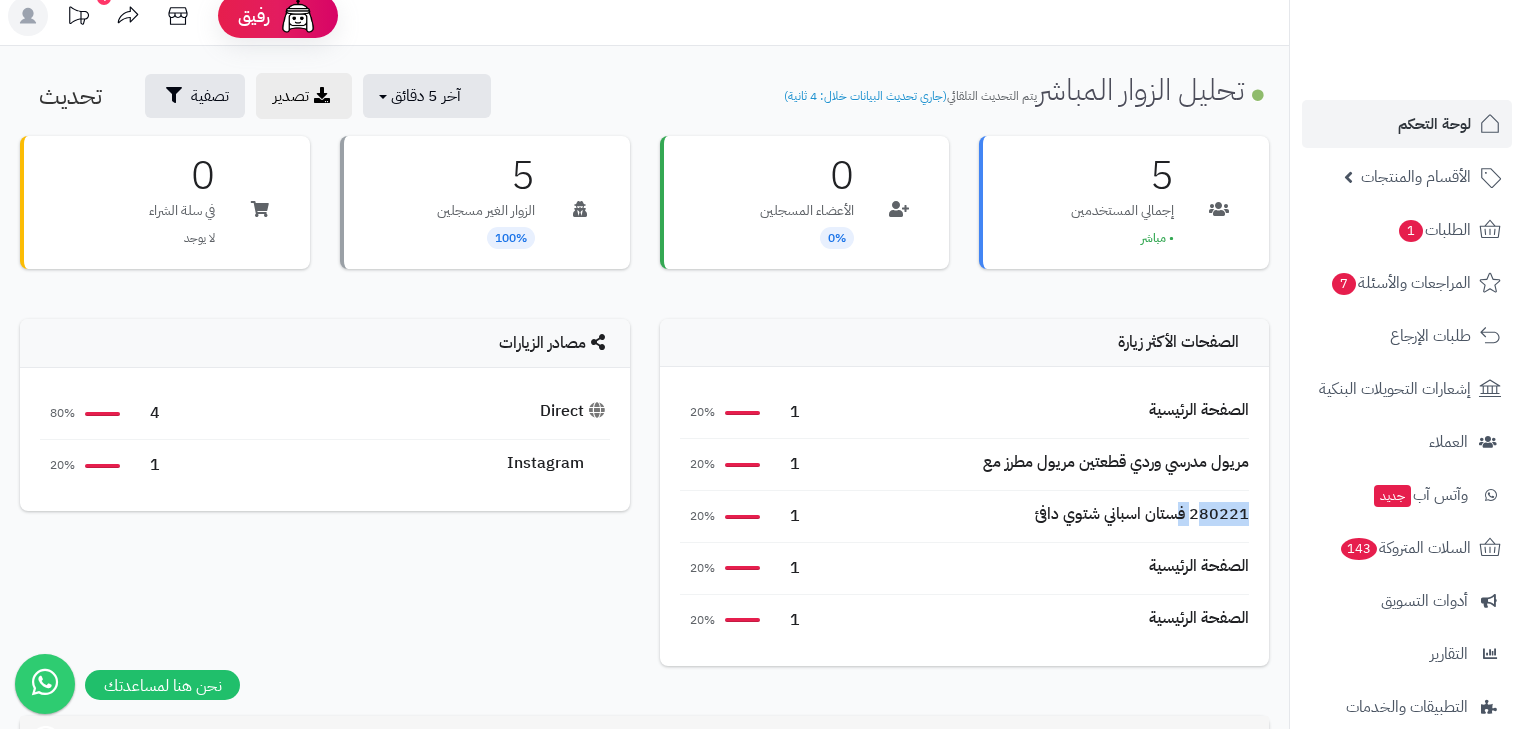 scroll, scrollTop: 0, scrollLeft: 0, axis: both 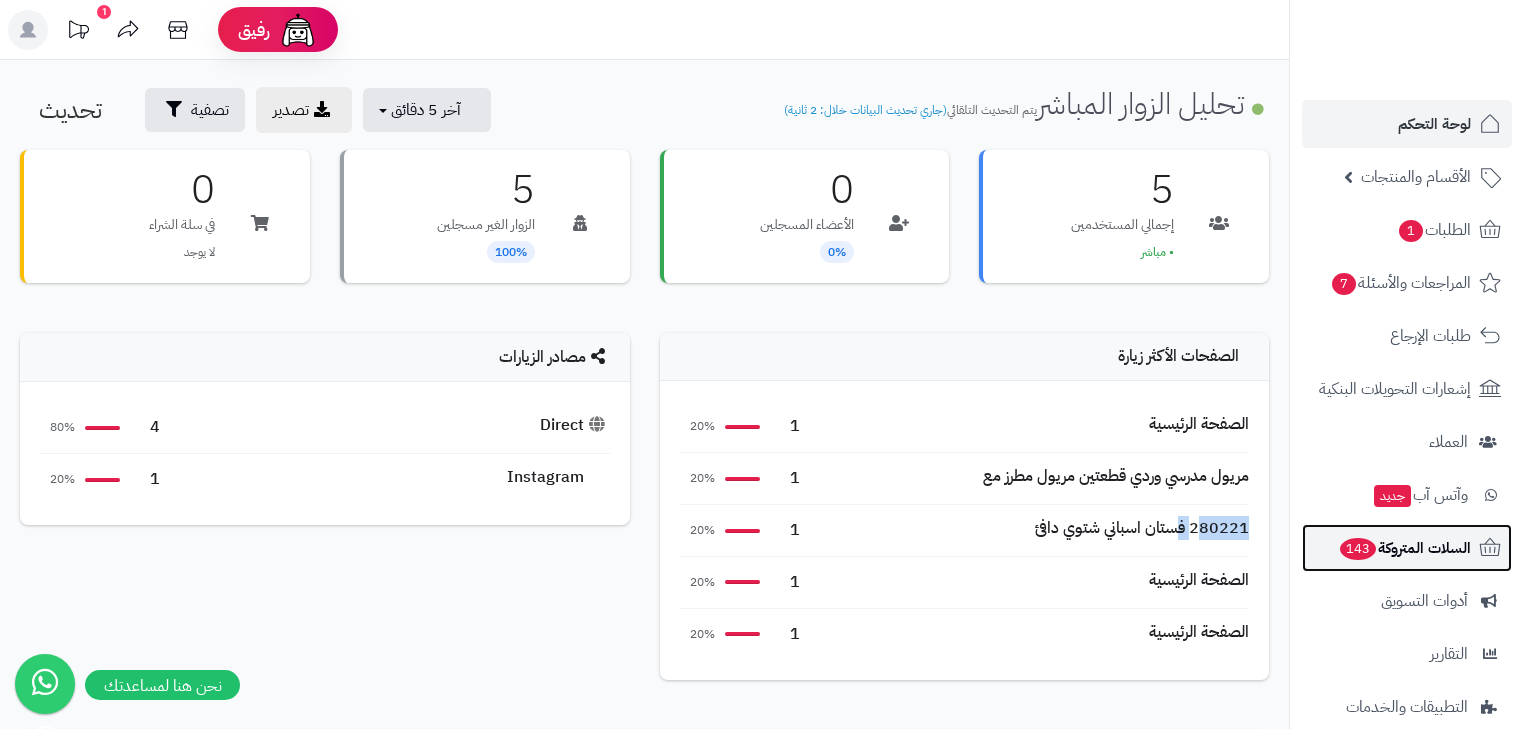 click on "السلات المتروكة  143" at bounding box center (1404, 548) 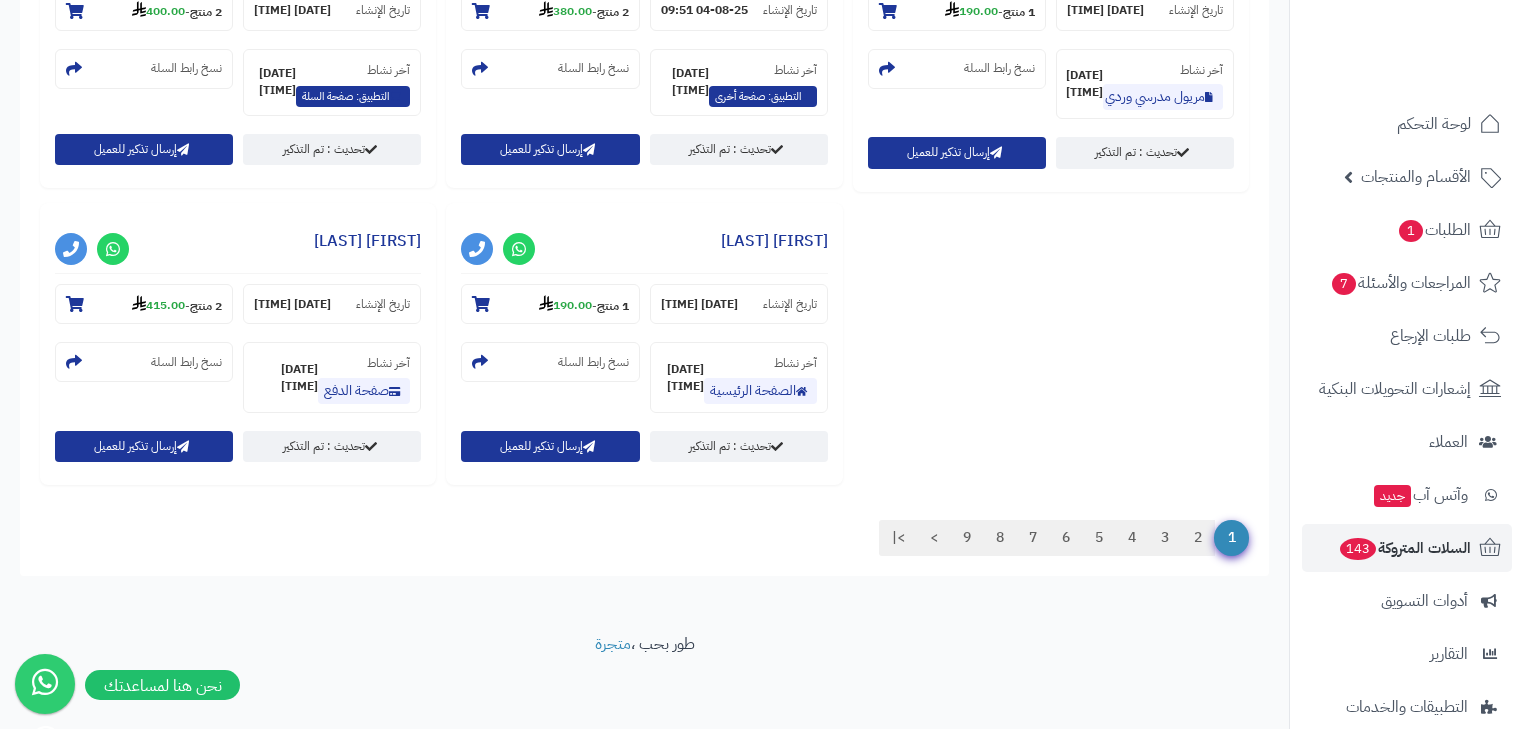 scroll, scrollTop: 2128, scrollLeft: 0, axis: vertical 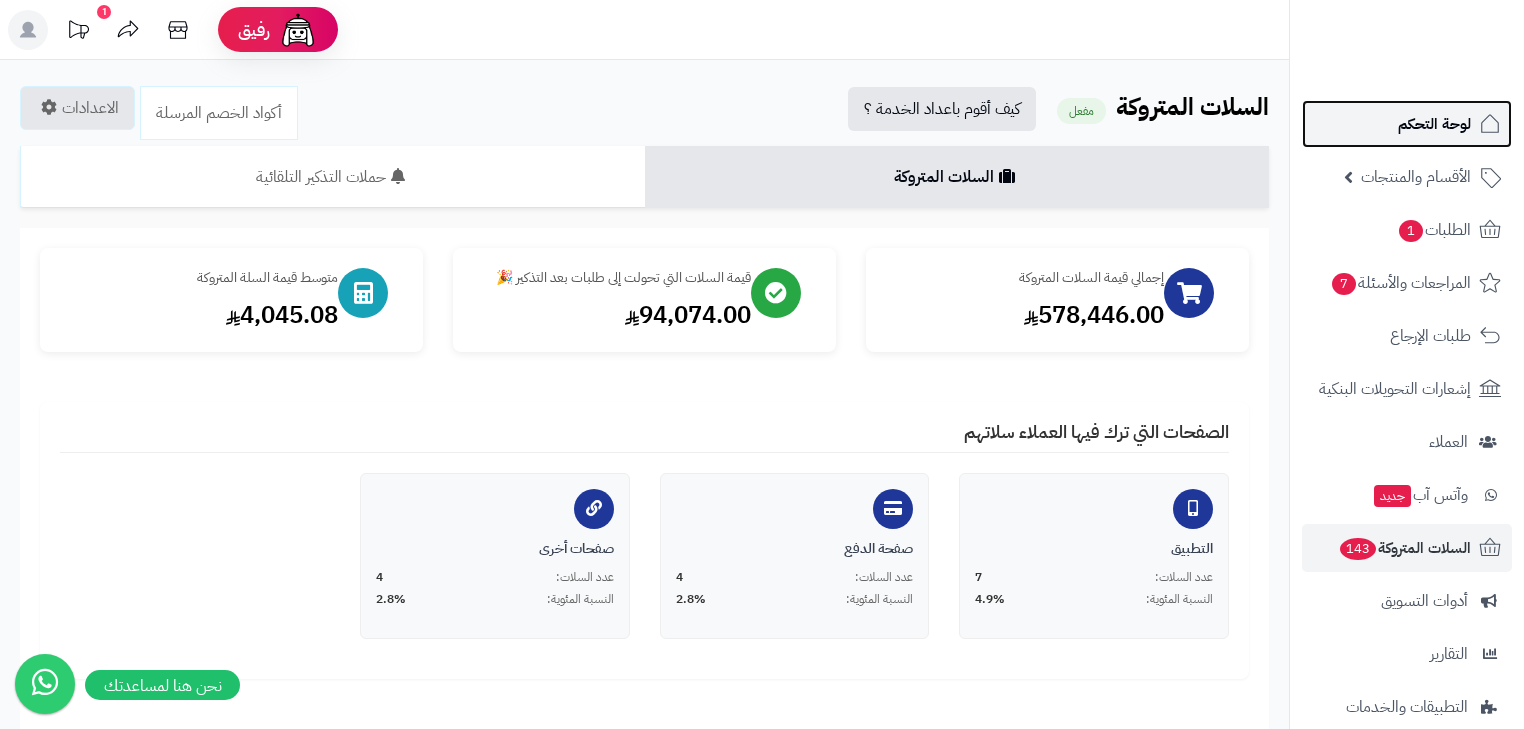 click on "لوحة التحكم" at bounding box center (1434, 124) 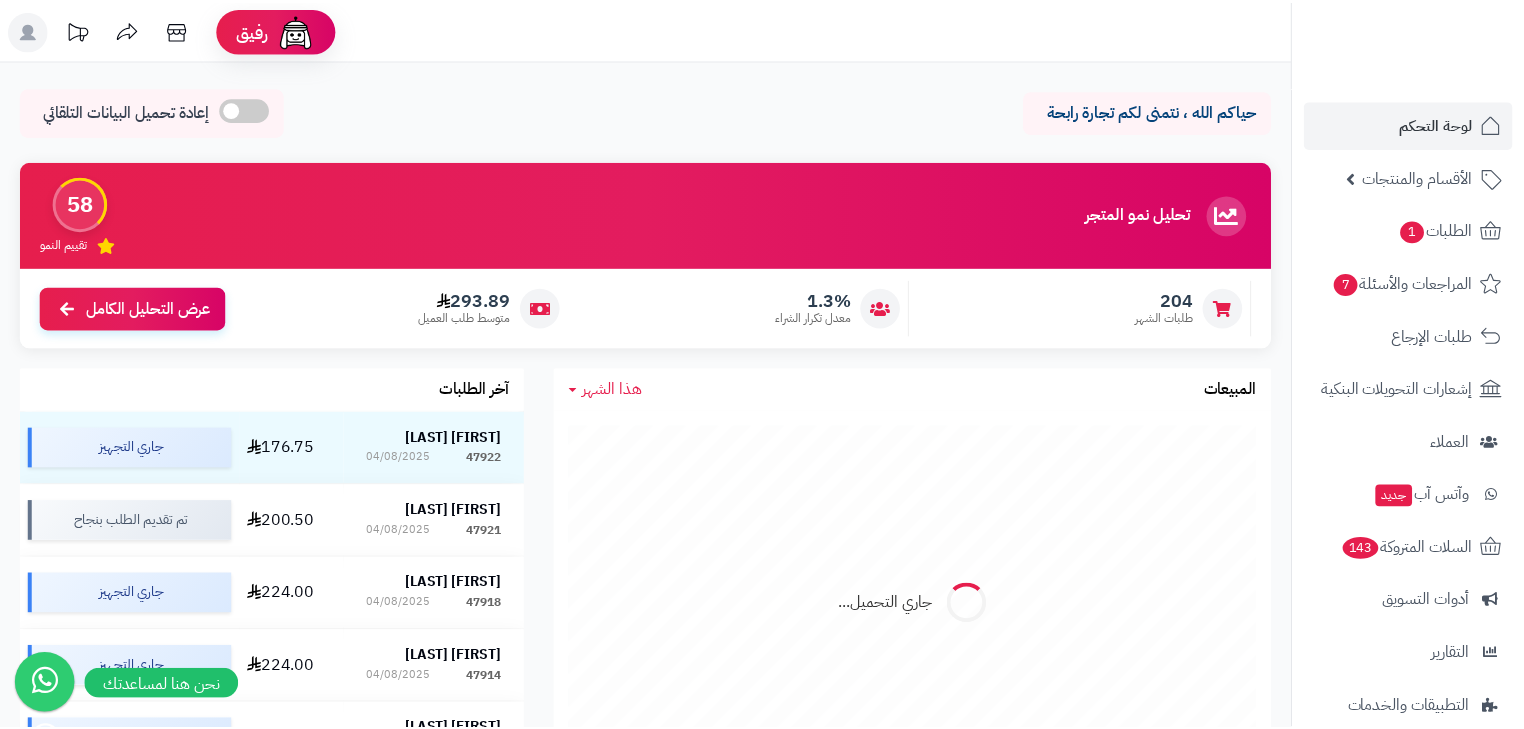 scroll, scrollTop: 0, scrollLeft: 0, axis: both 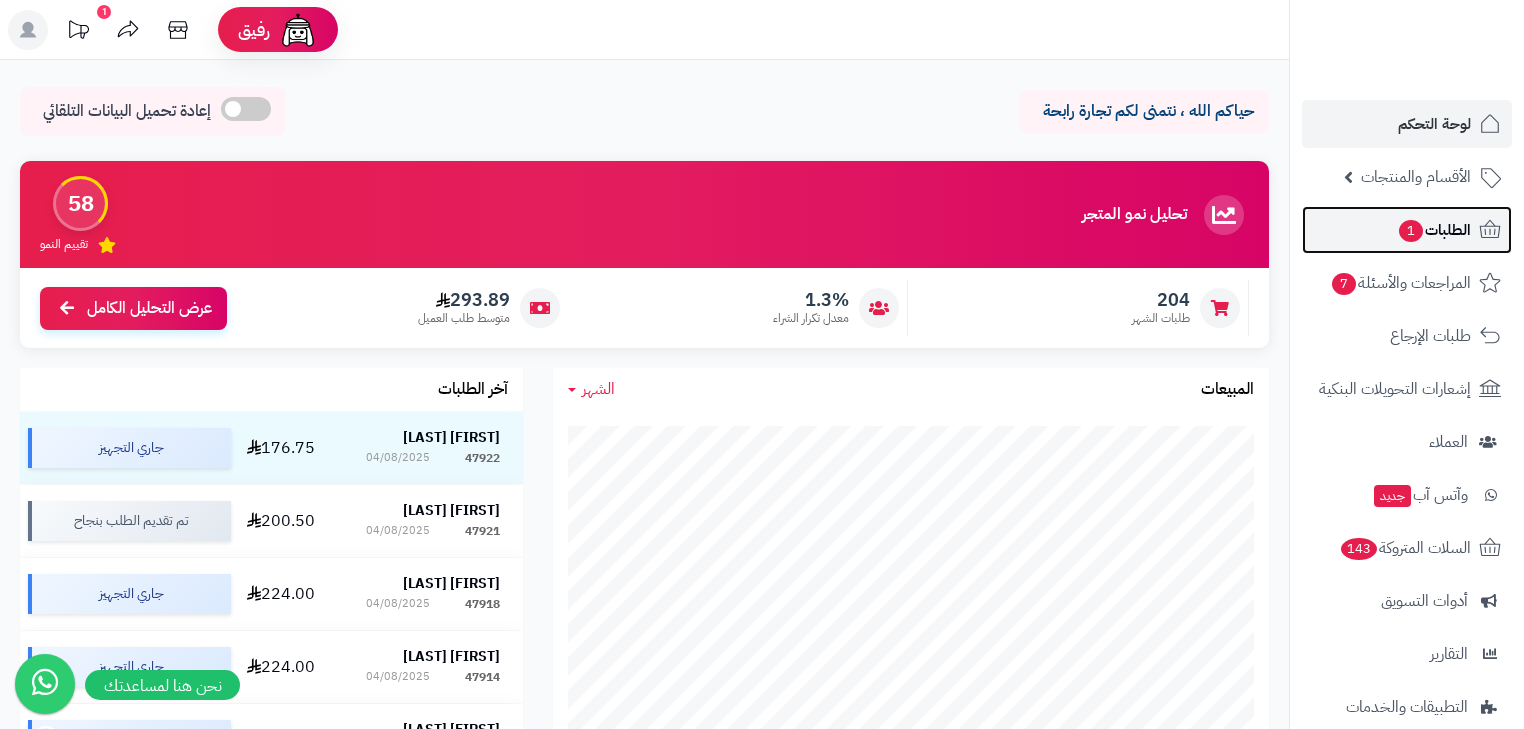 click on "الطلبات  1" at bounding box center [1434, 230] 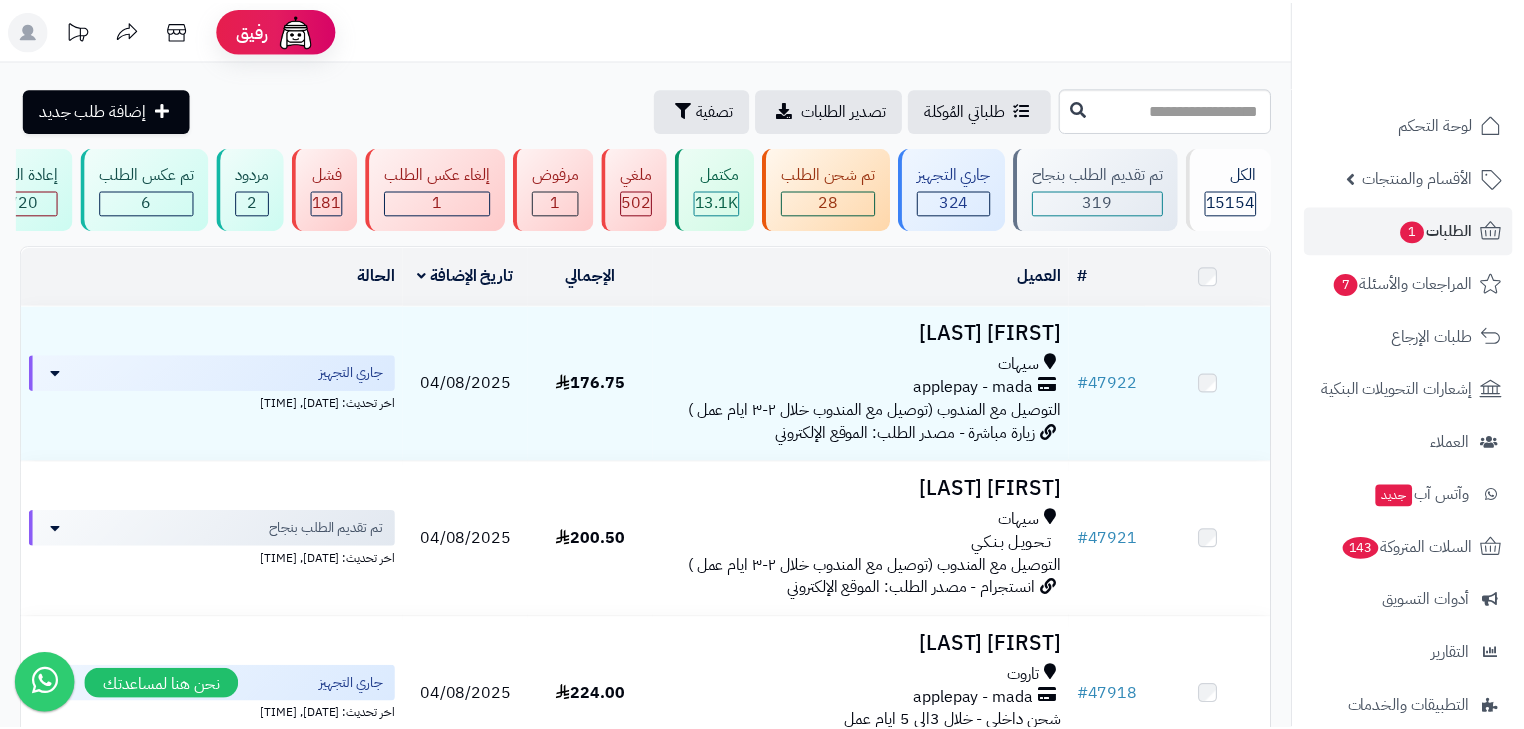 scroll, scrollTop: 0, scrollLeft: 0, axis: both 